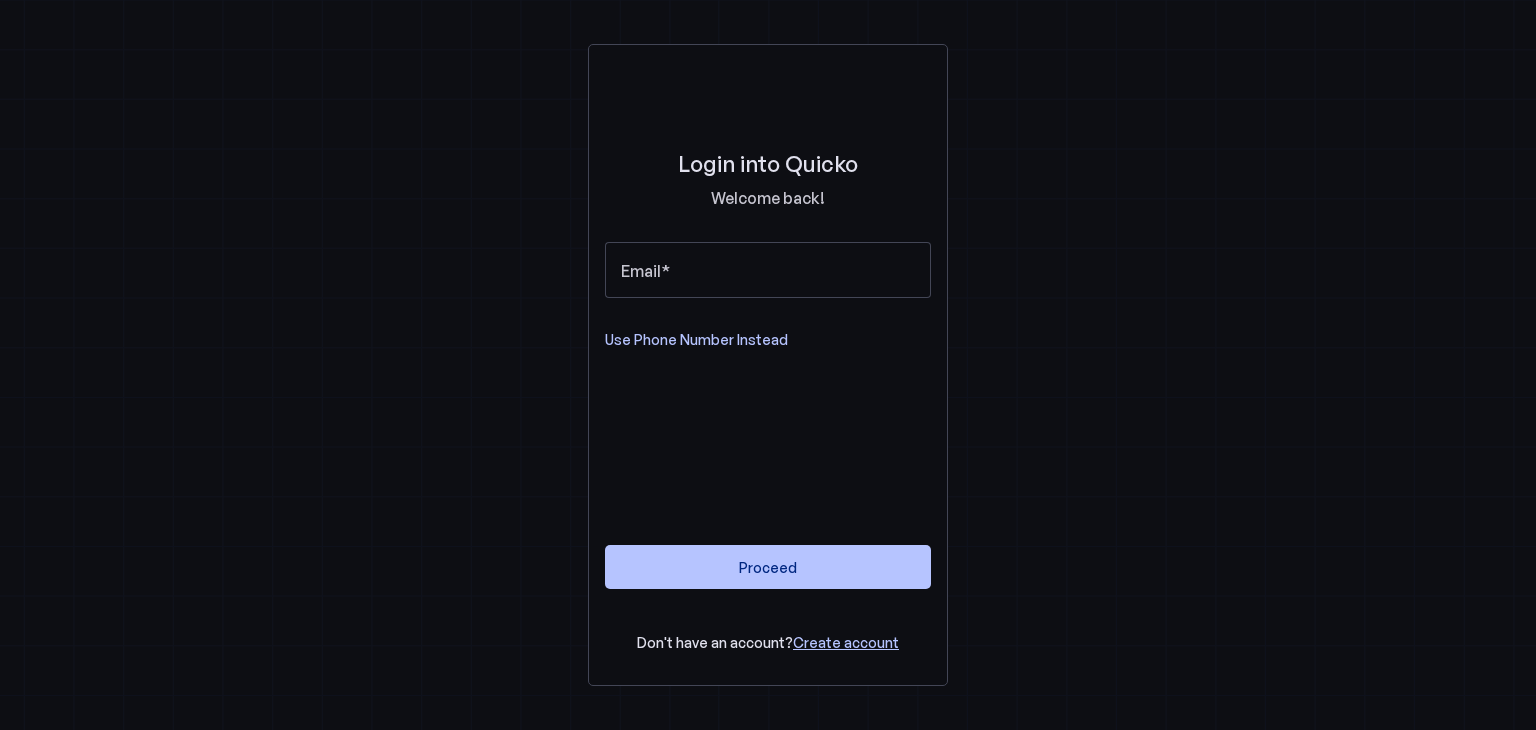 scroll, scrollTop: 0, scrollLeft: 0, axis: both 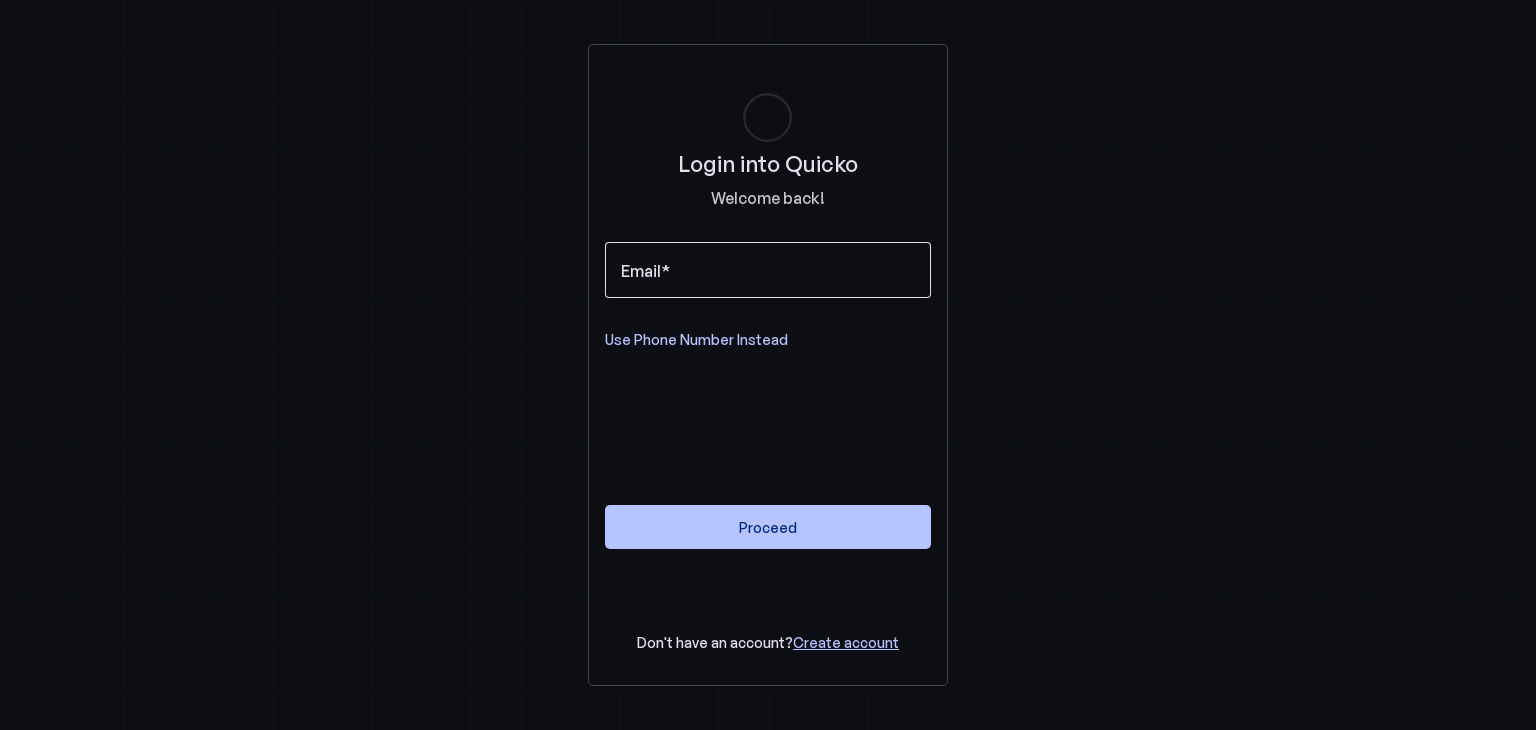 click on "Email" at bounding box center (768, 270) 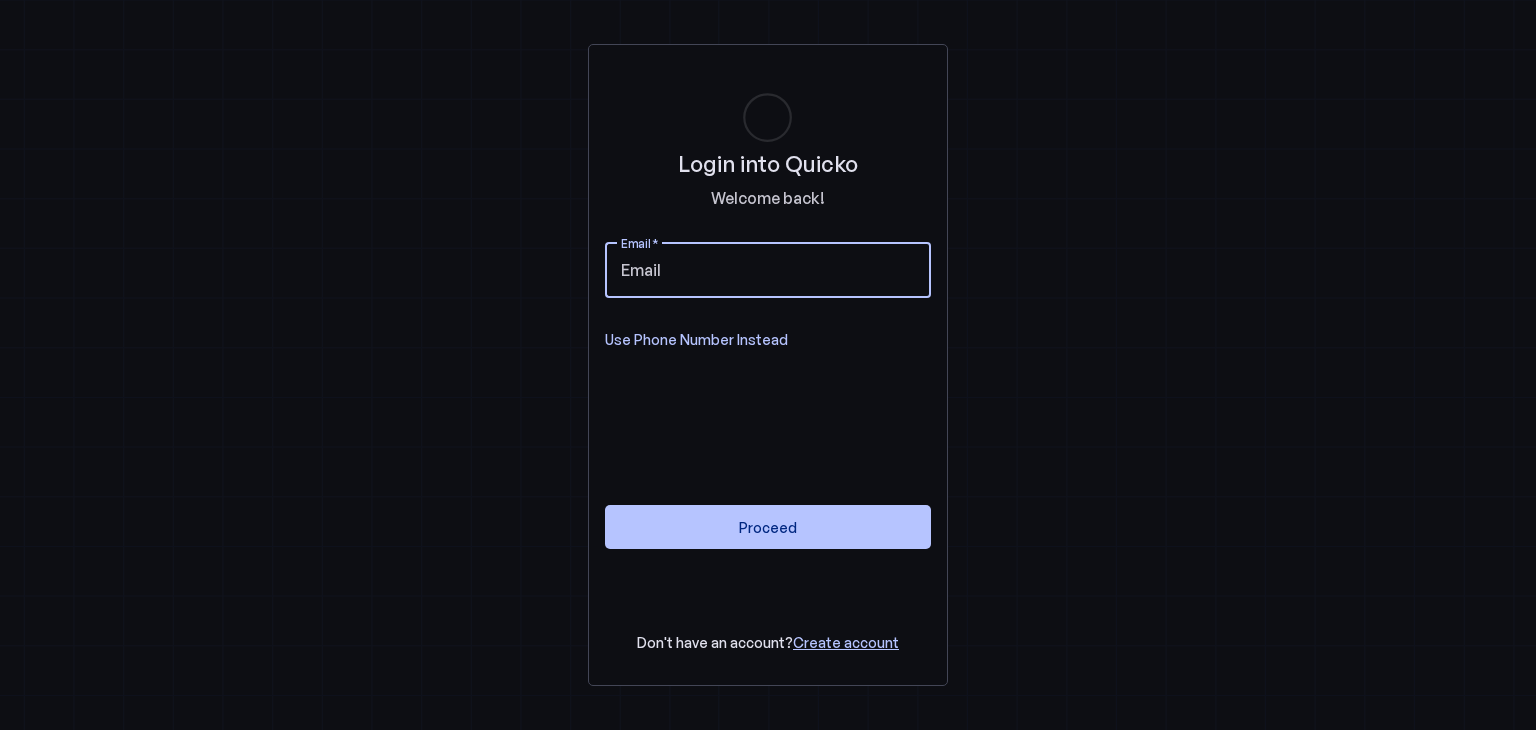 click on "Email" at bounding box center (768, 270) 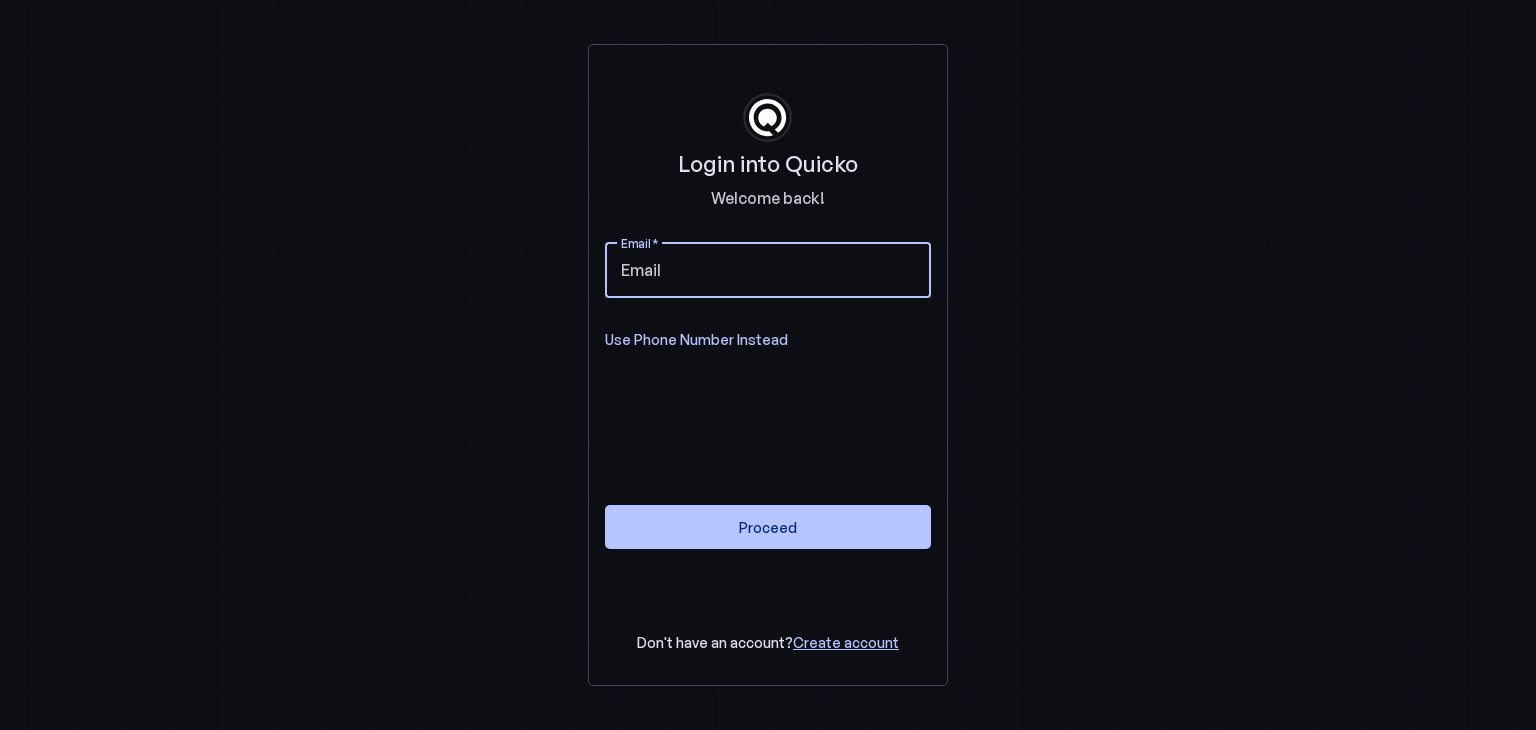 click on "Login into Quicko  Welcome back!  Email Use Phone Number Instead Proceed Don't have an account?  Create account" at bounding box center [768, 365] 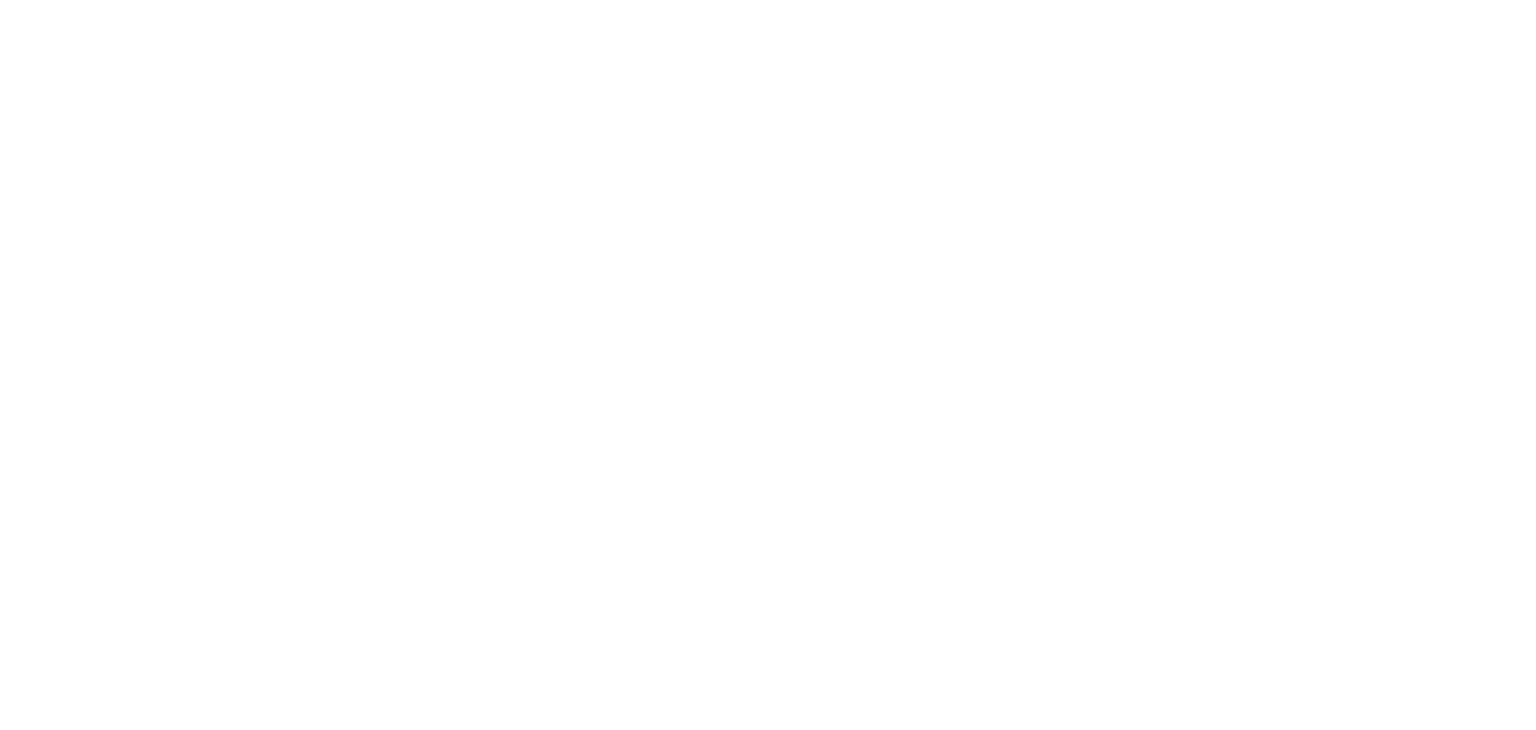 scroll, scrollTop: 0, scrollLeft: 0, axis: both 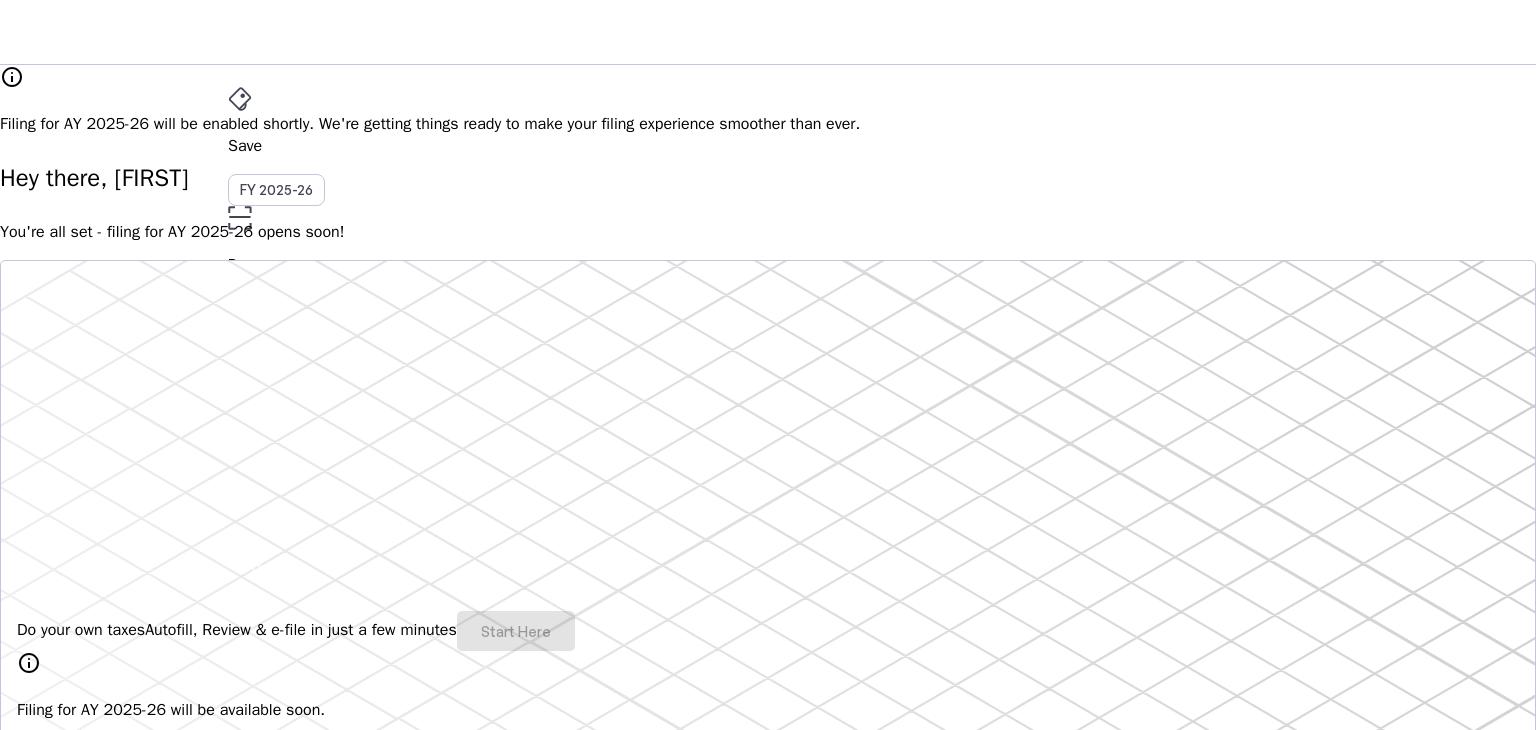 click on "You're all set - filing for AY 2025-26 opens soon!" at bounding box center [768, 232] 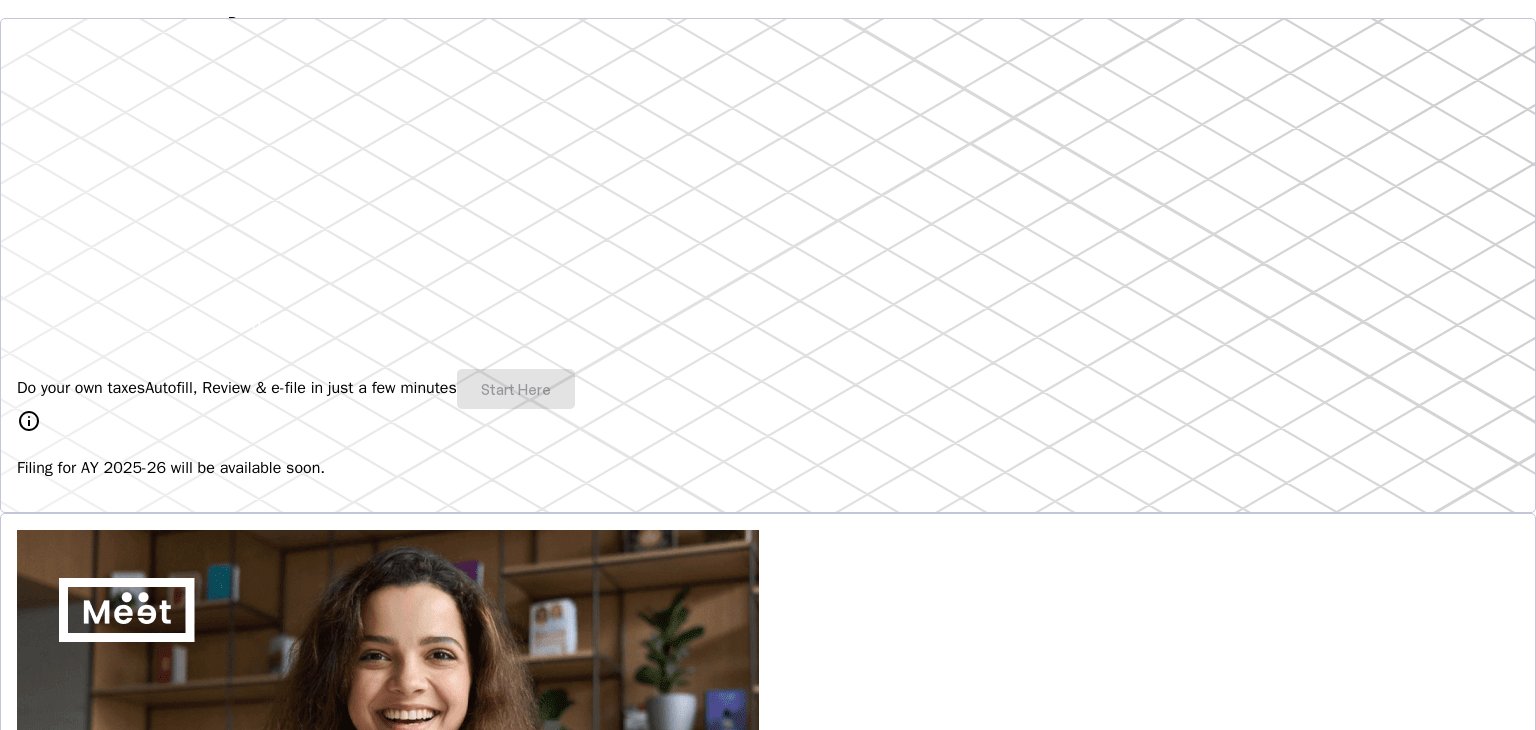 scroll, scrollTop: 0, scrollLeft: 0, axis: both 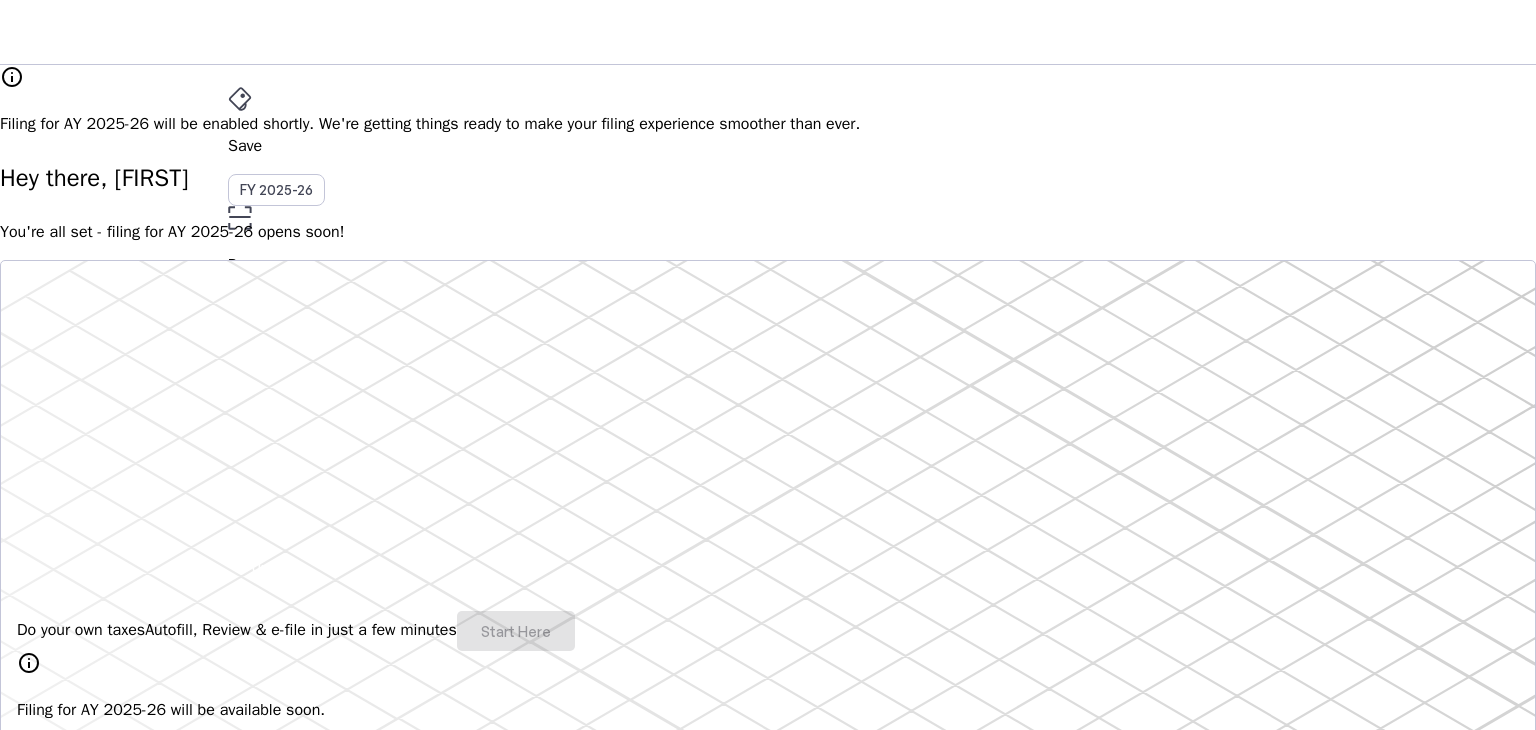 click at bounding box center (768, 3356) 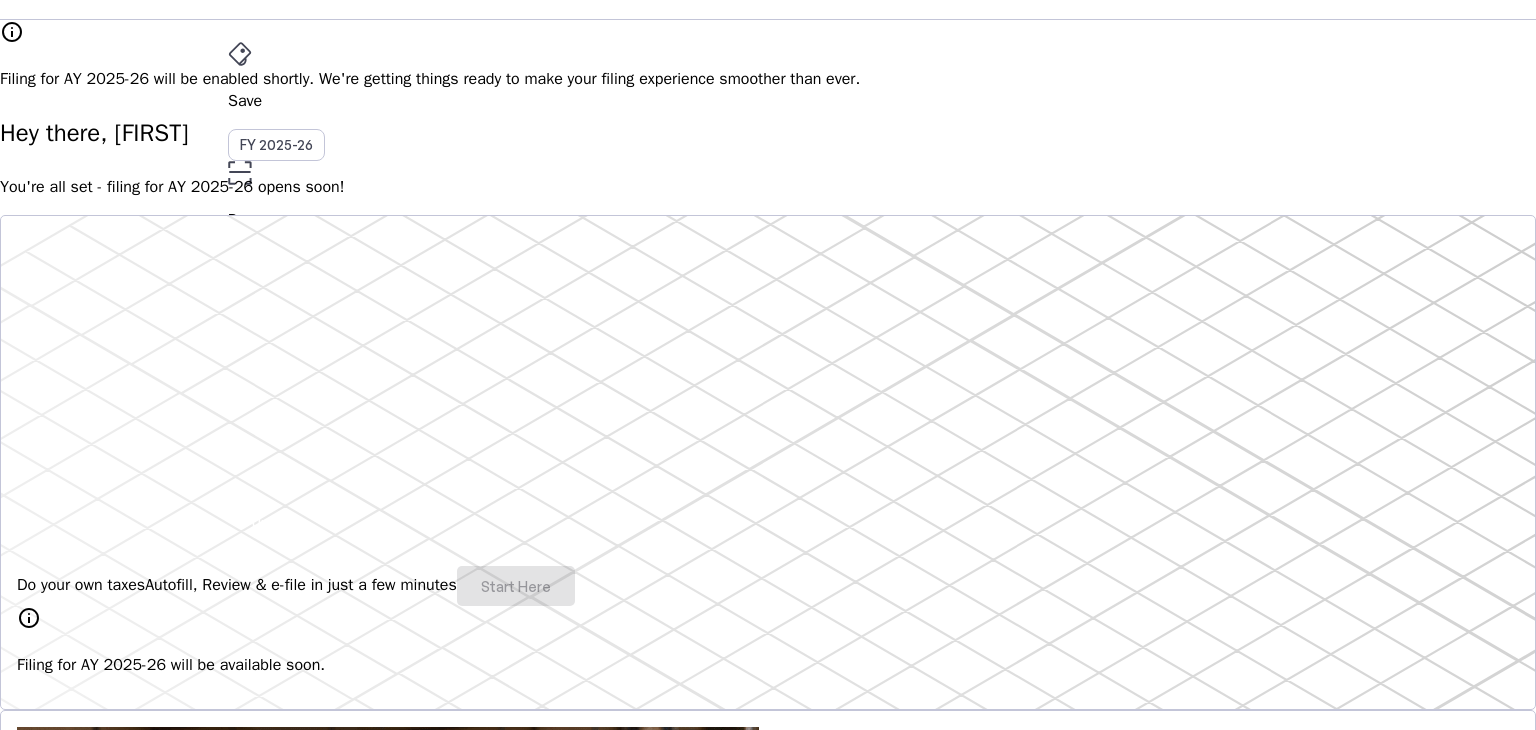 scroll, scrollTop: 0, scrollLeft: 0, axis: both 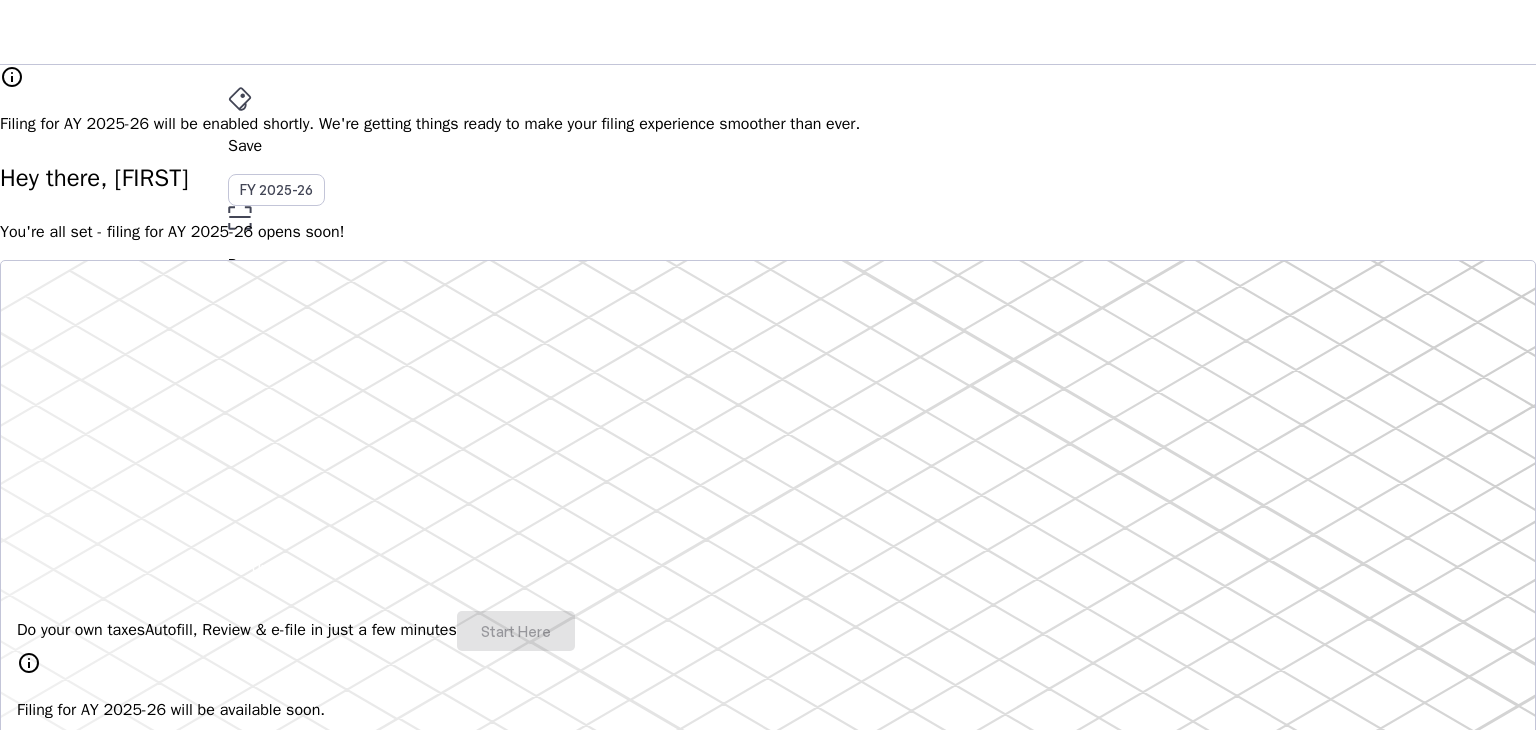 click on "SS" at bounding box center (244, 531) 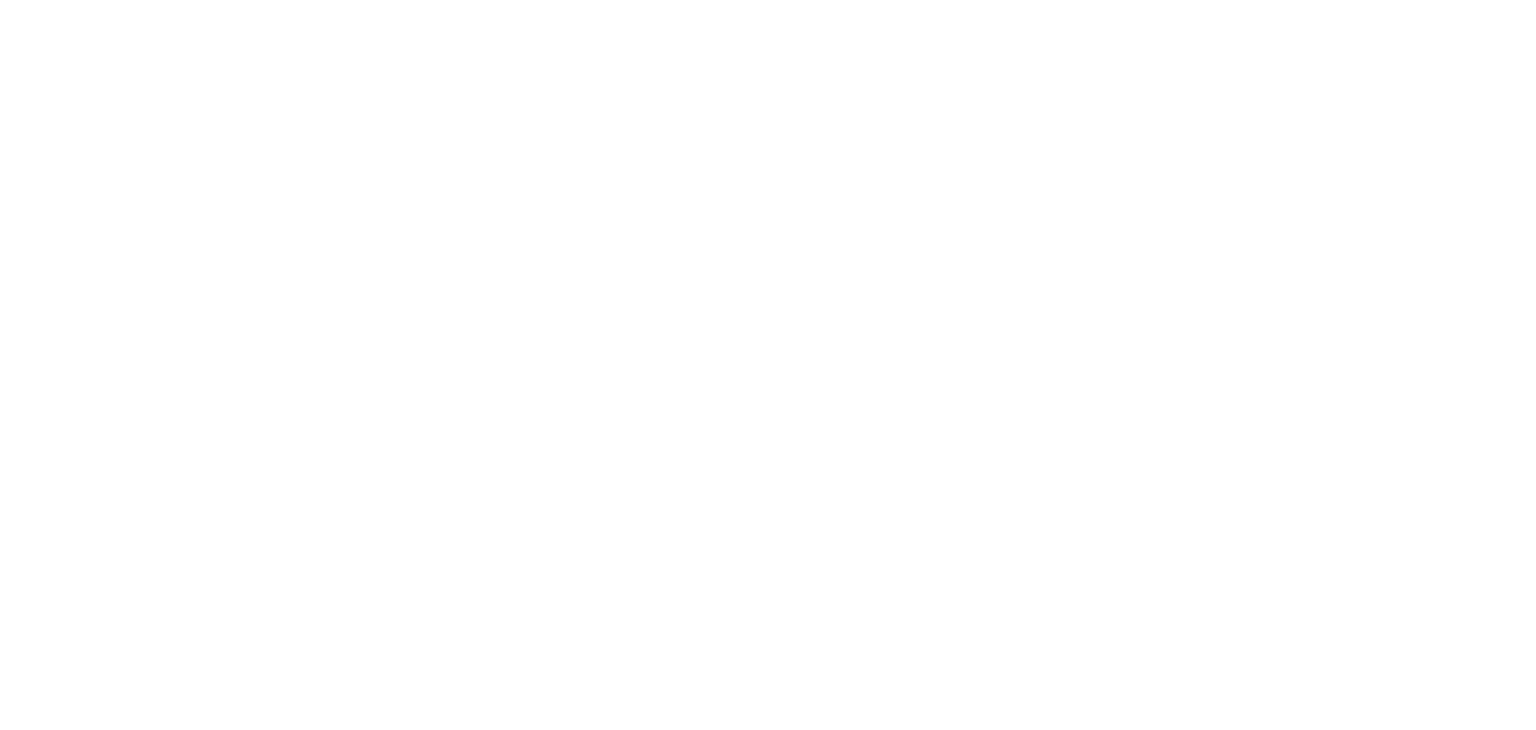 scroll, scrollTop: 0, scrollLeft: 0, axis: both 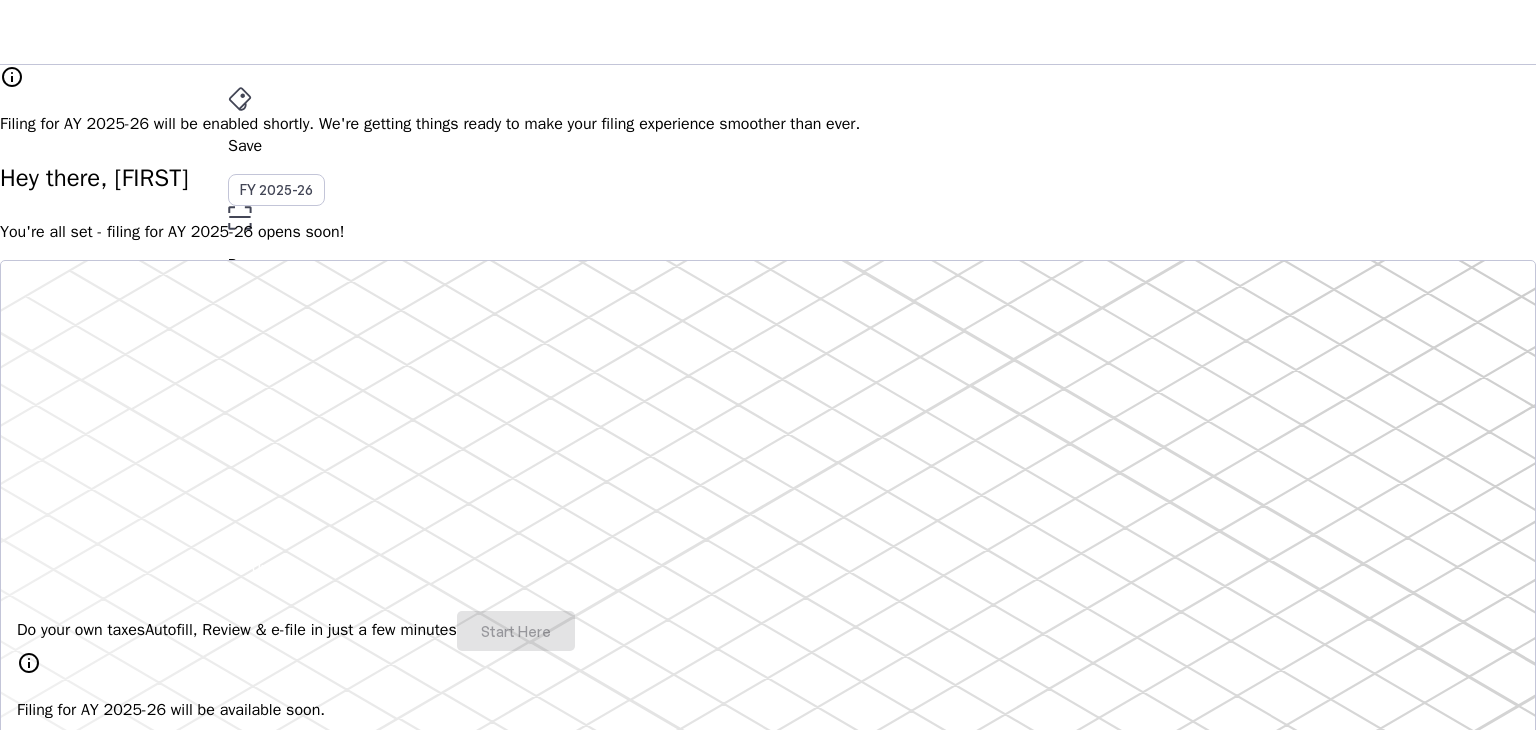 click on "You're all set - filing for AY 2025-26 opens soon!" at bounding box center [768, 232] 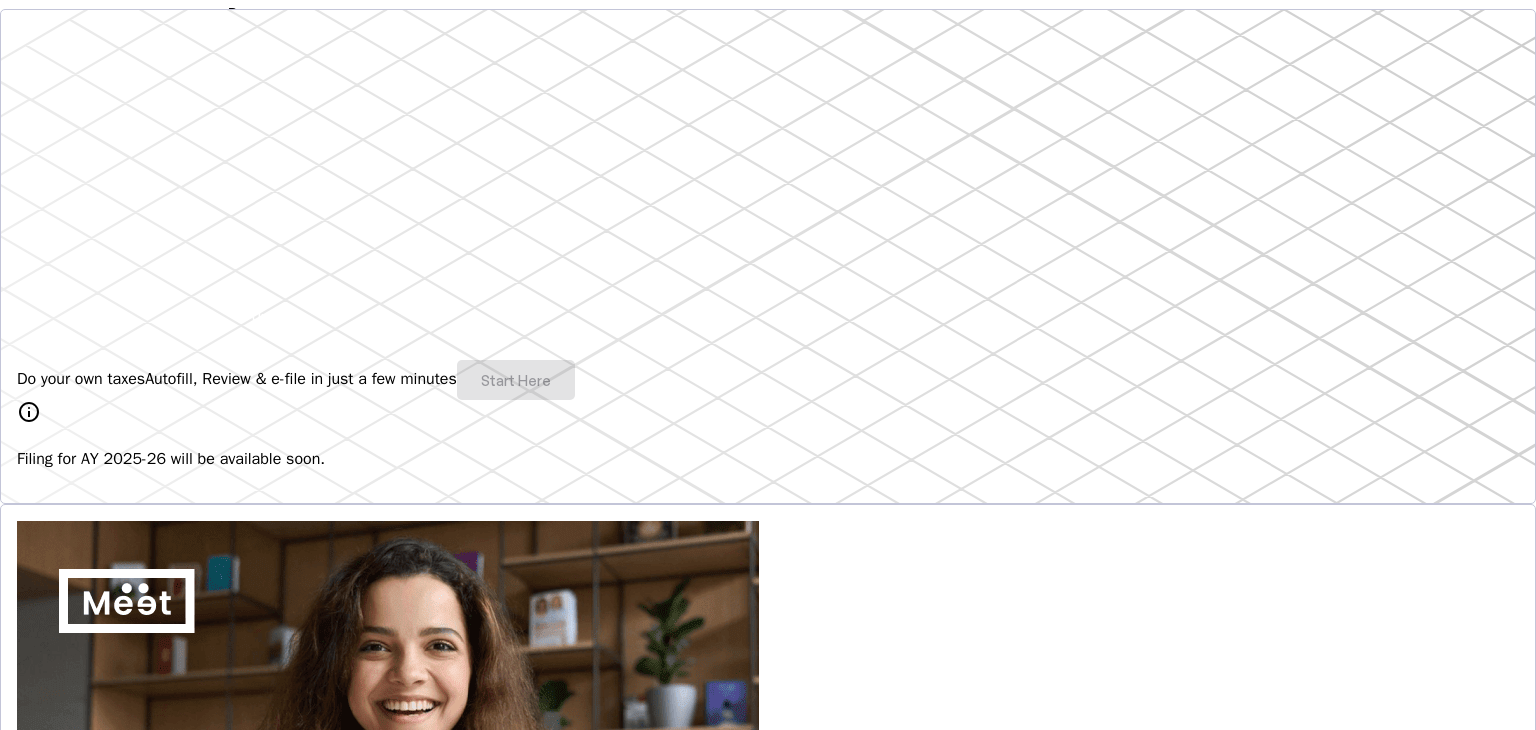 scroll, scrollTop: 300, scrollLeft: 0, axis: vertical 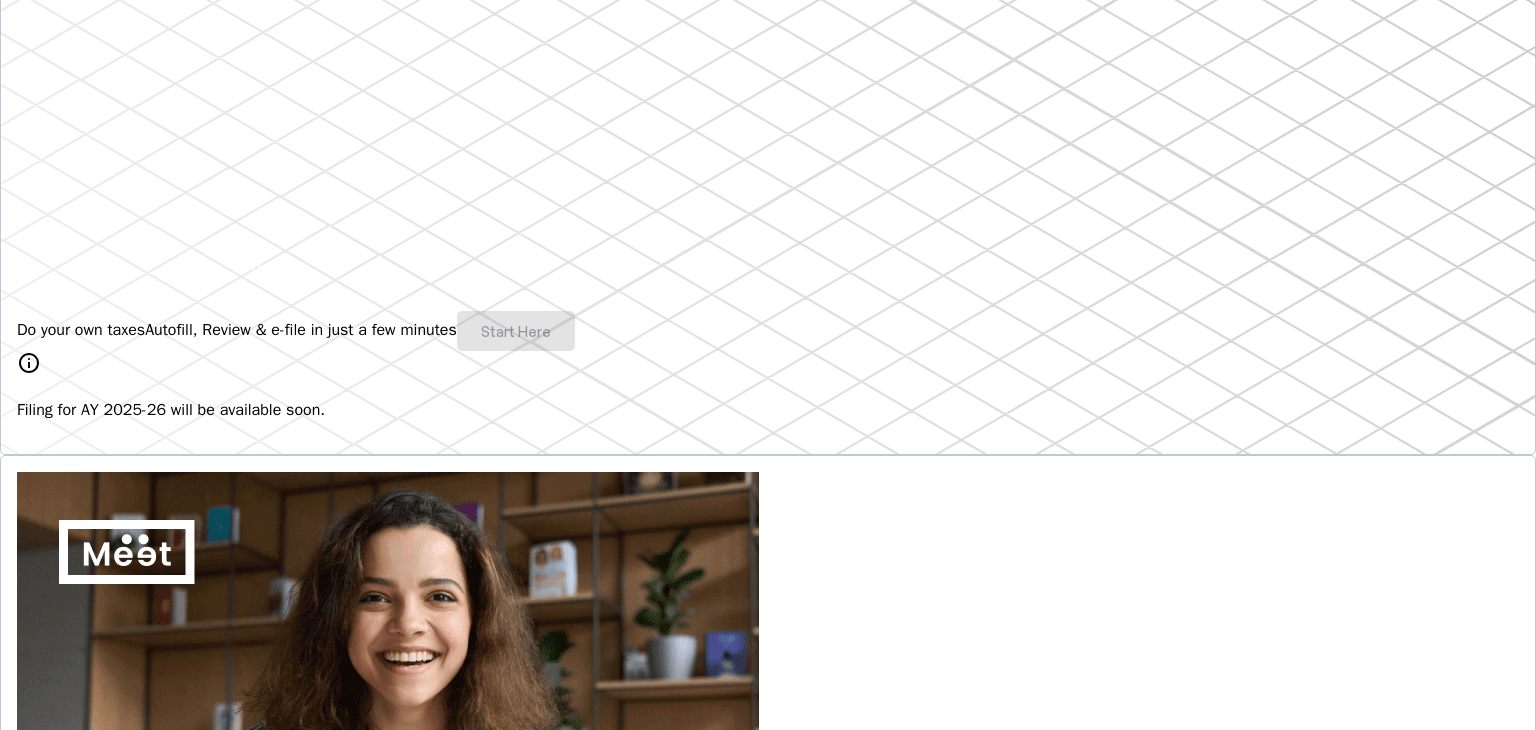 click on "Do your own taxes   Autofill, Review & e-file in just a few minutes   Start Here" at bounding box center [768, 331] 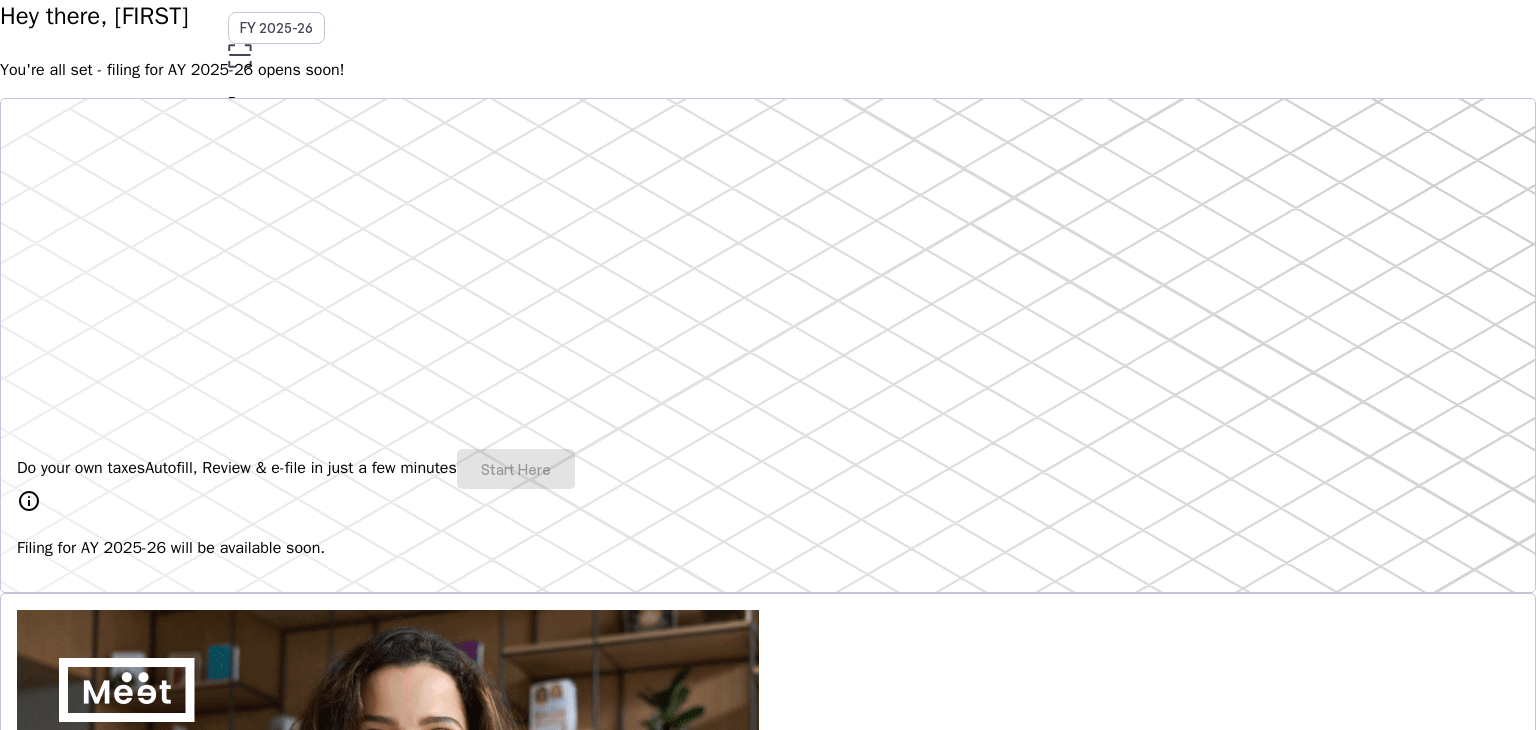 scroll, scrollTop: 0, scrollLeft: 0, axis: both 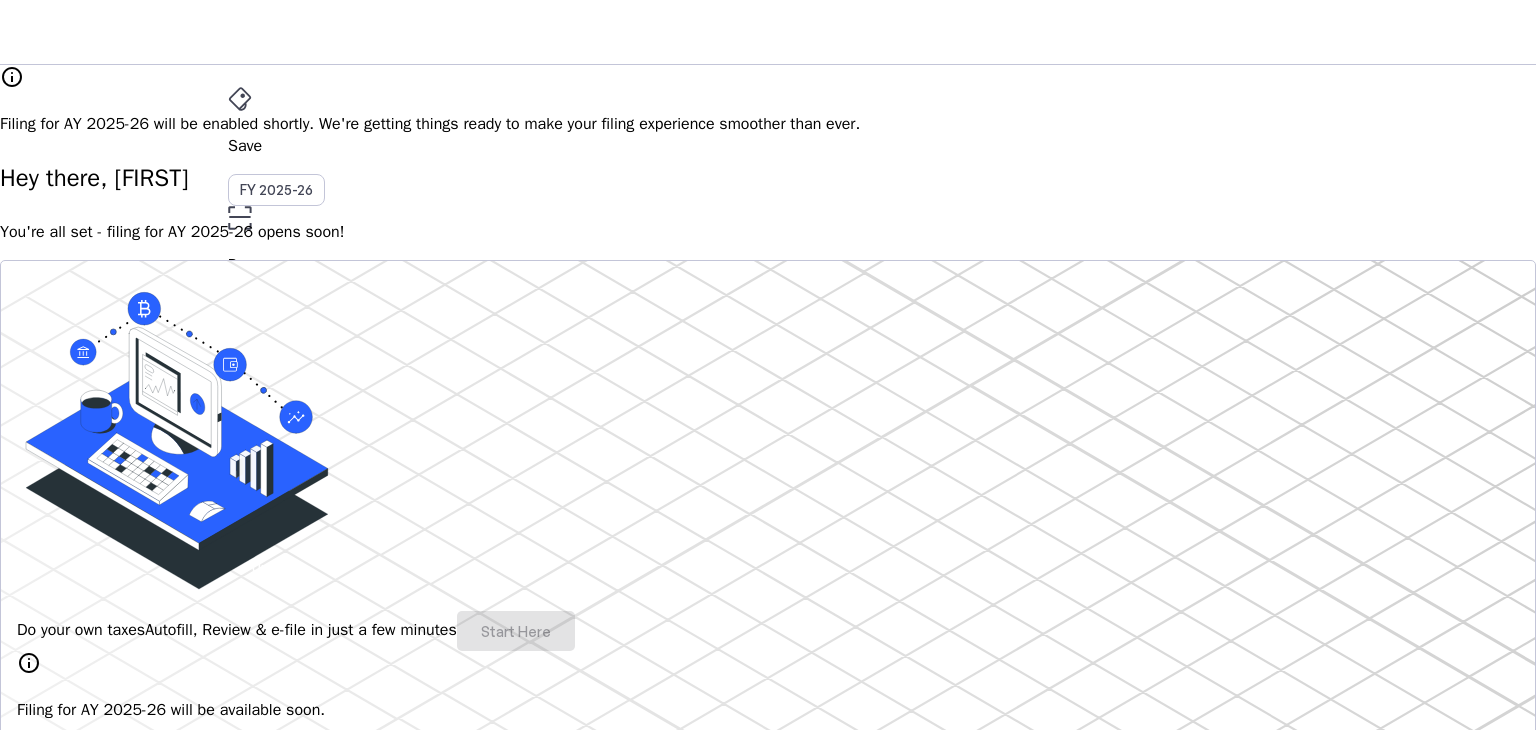click on "More" at bounding box center [768, 440] 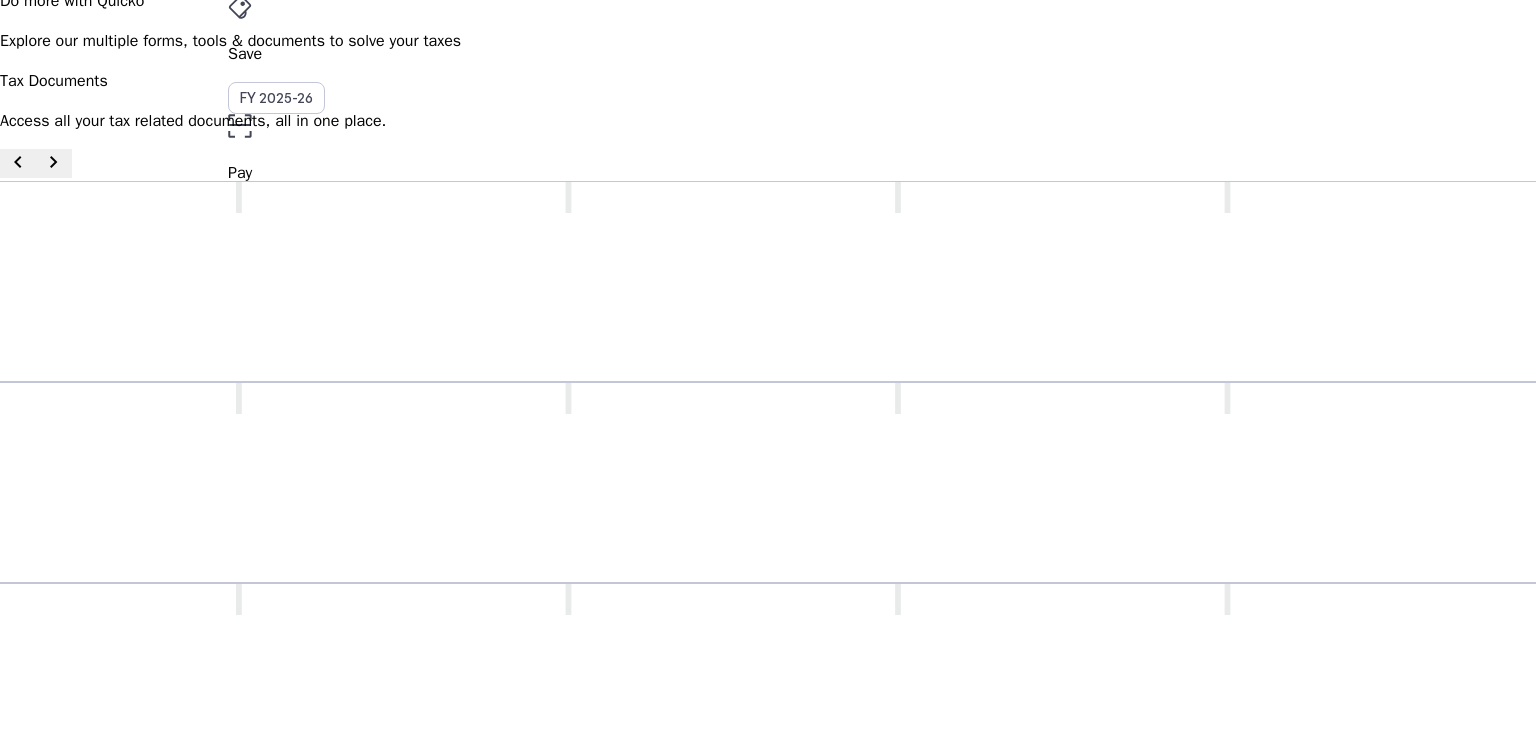 scroll, scrollTop: 0, scrollLeft: 0, axis: both 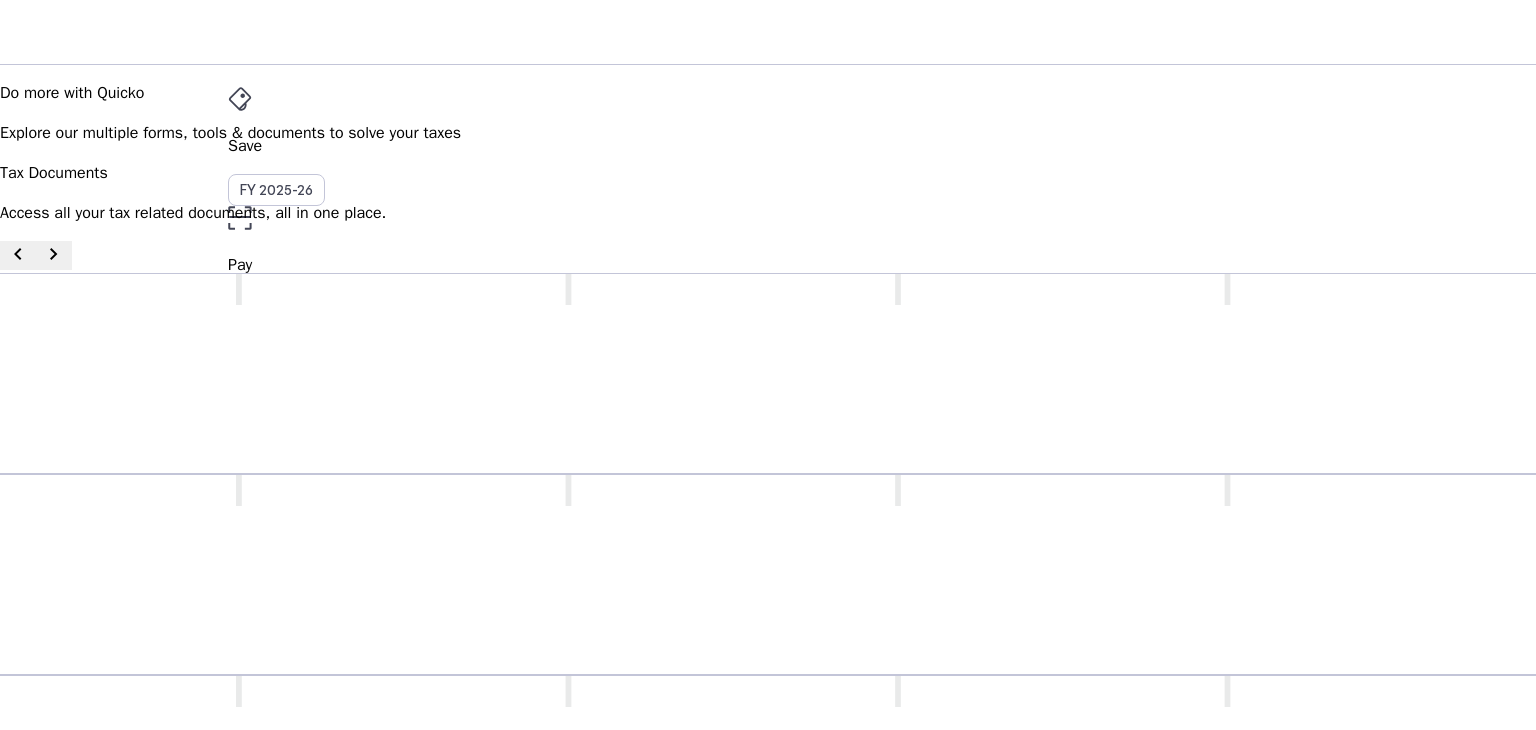 click at bounding box center [900, 932] 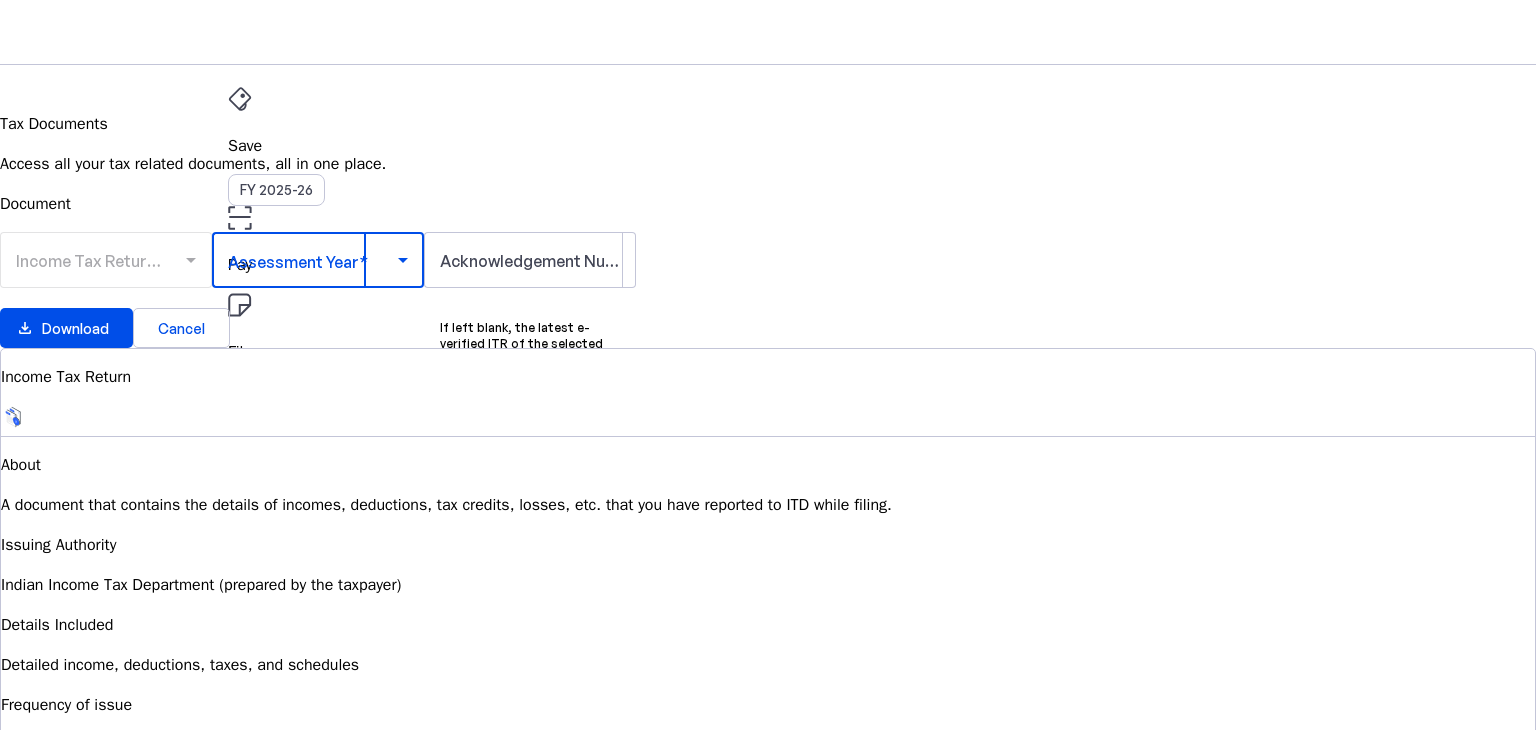 click at bounding box center (313, 260) 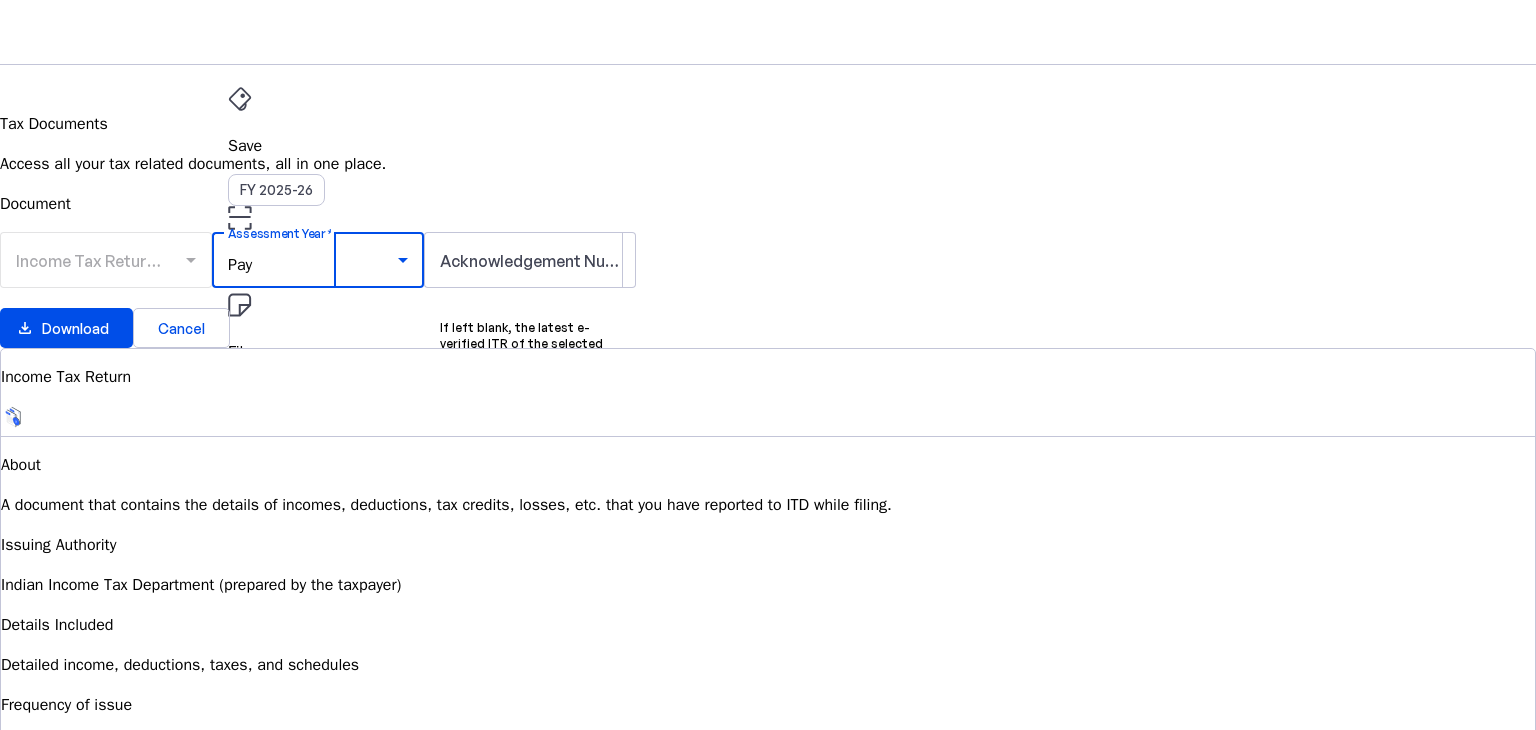 click on "AY 2024-25" at bounding box center [309, 1037] 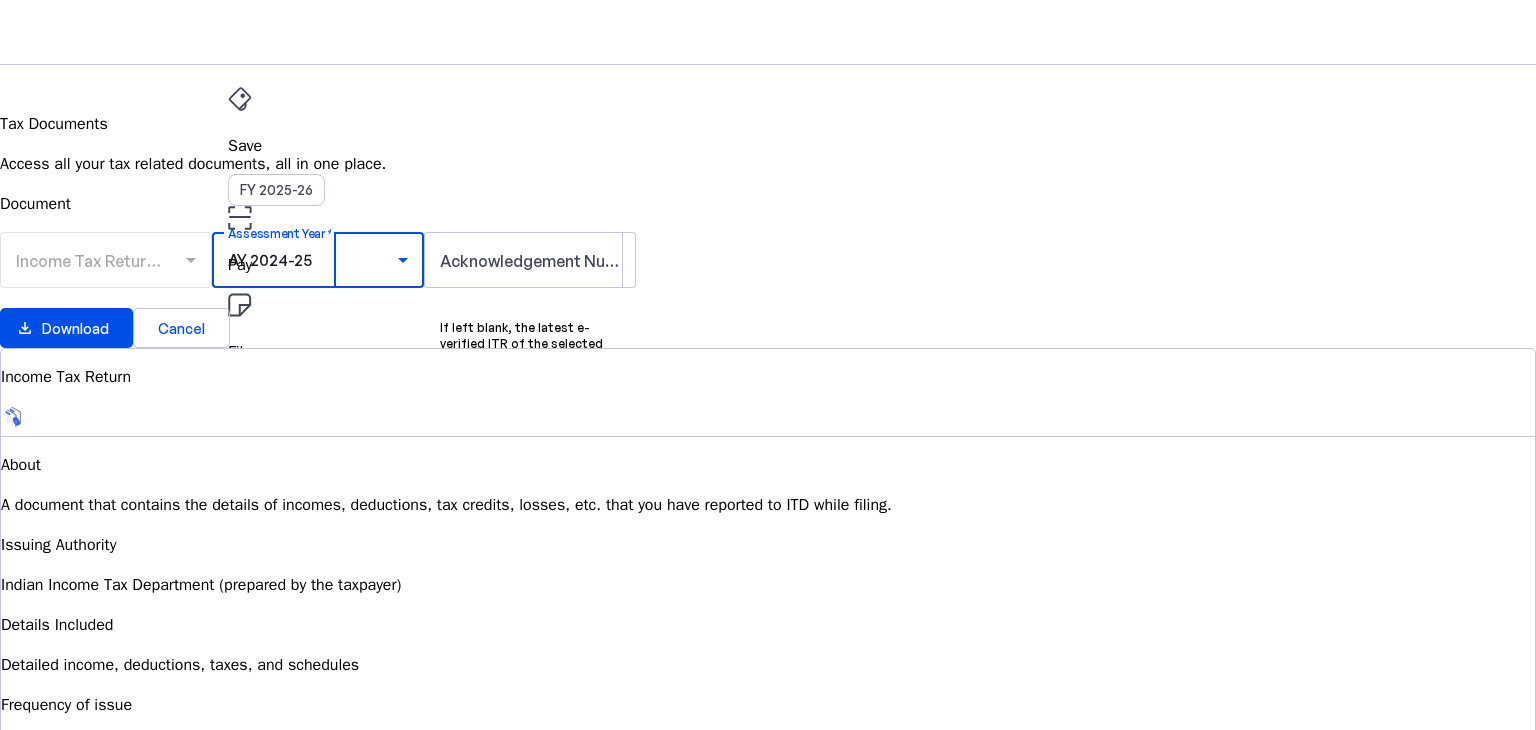 click on "Income Tax Return (ITR)" at bounding box center (106, 270) 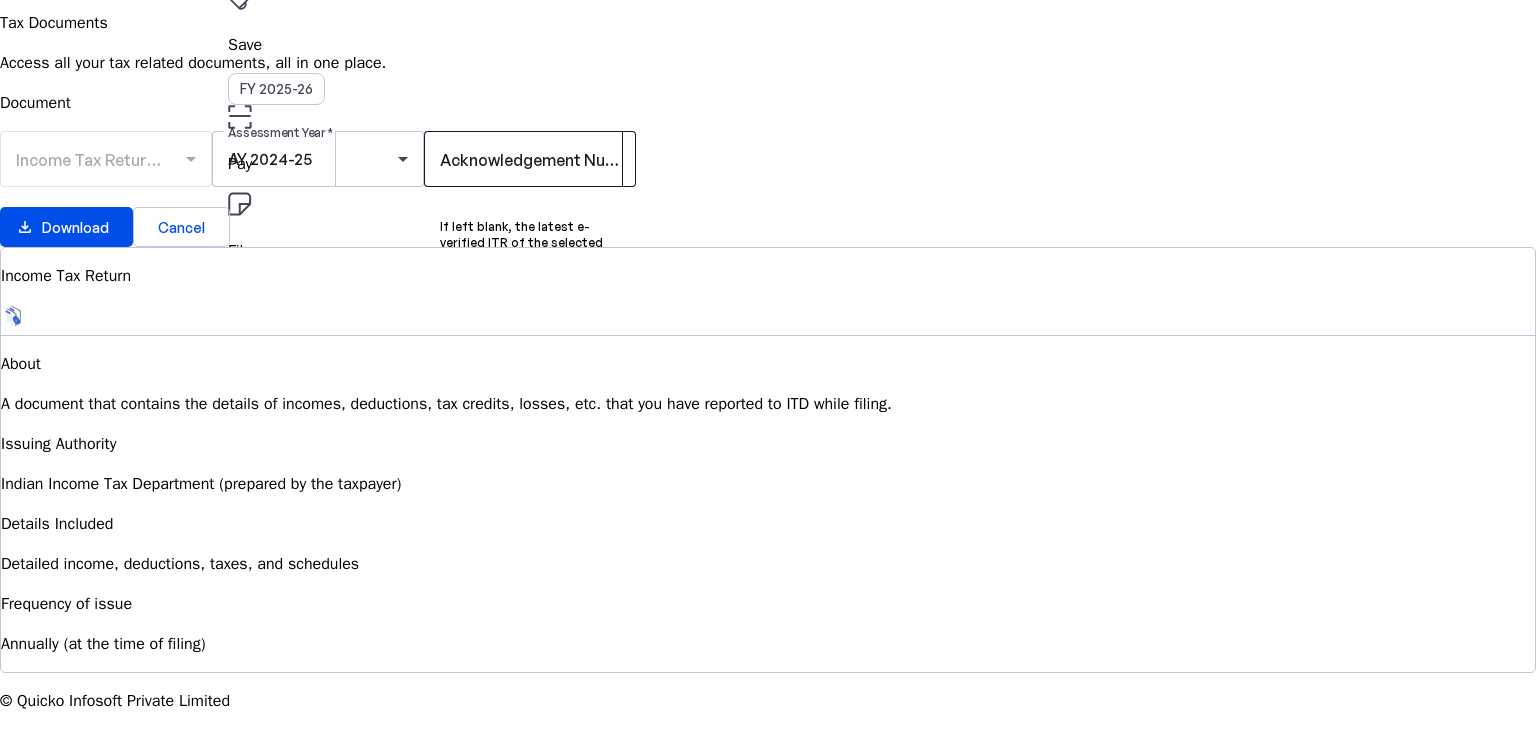 scroll, scrollTop: 1, scrollLeft: 0, axis: vertical 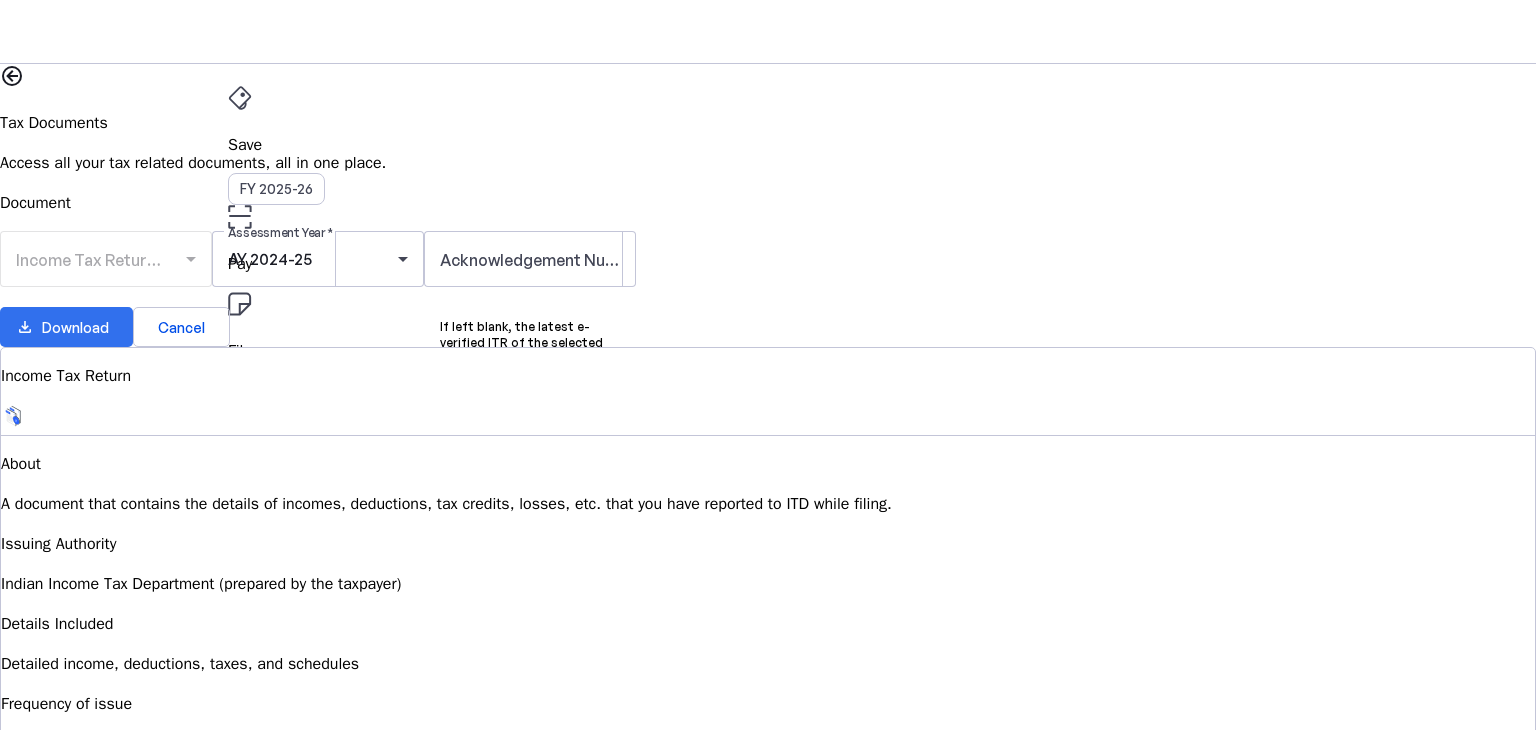 click on "Download" at bounding box center [75, 327] 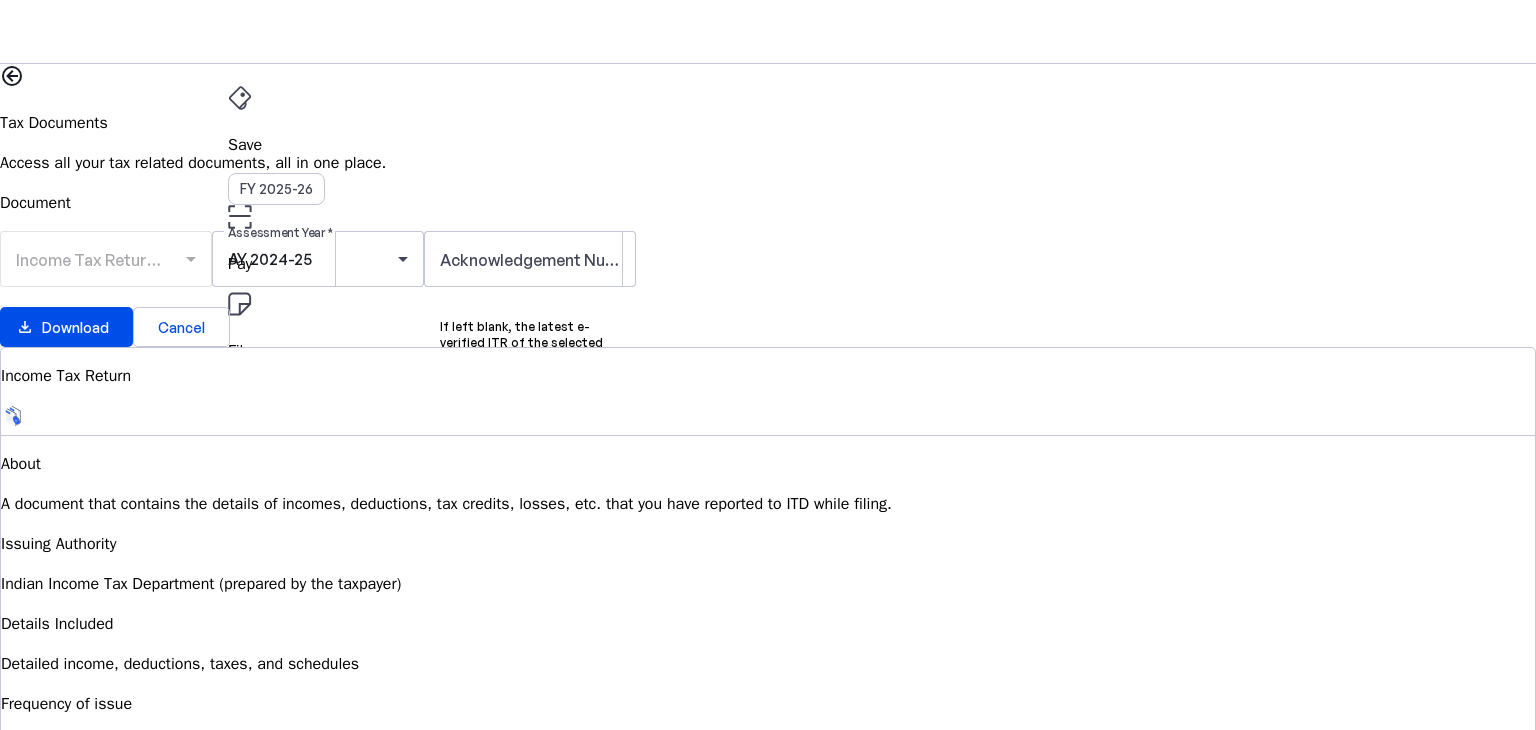 click on "Income Tax Return (ITR)" at bounding box center [106, 269] 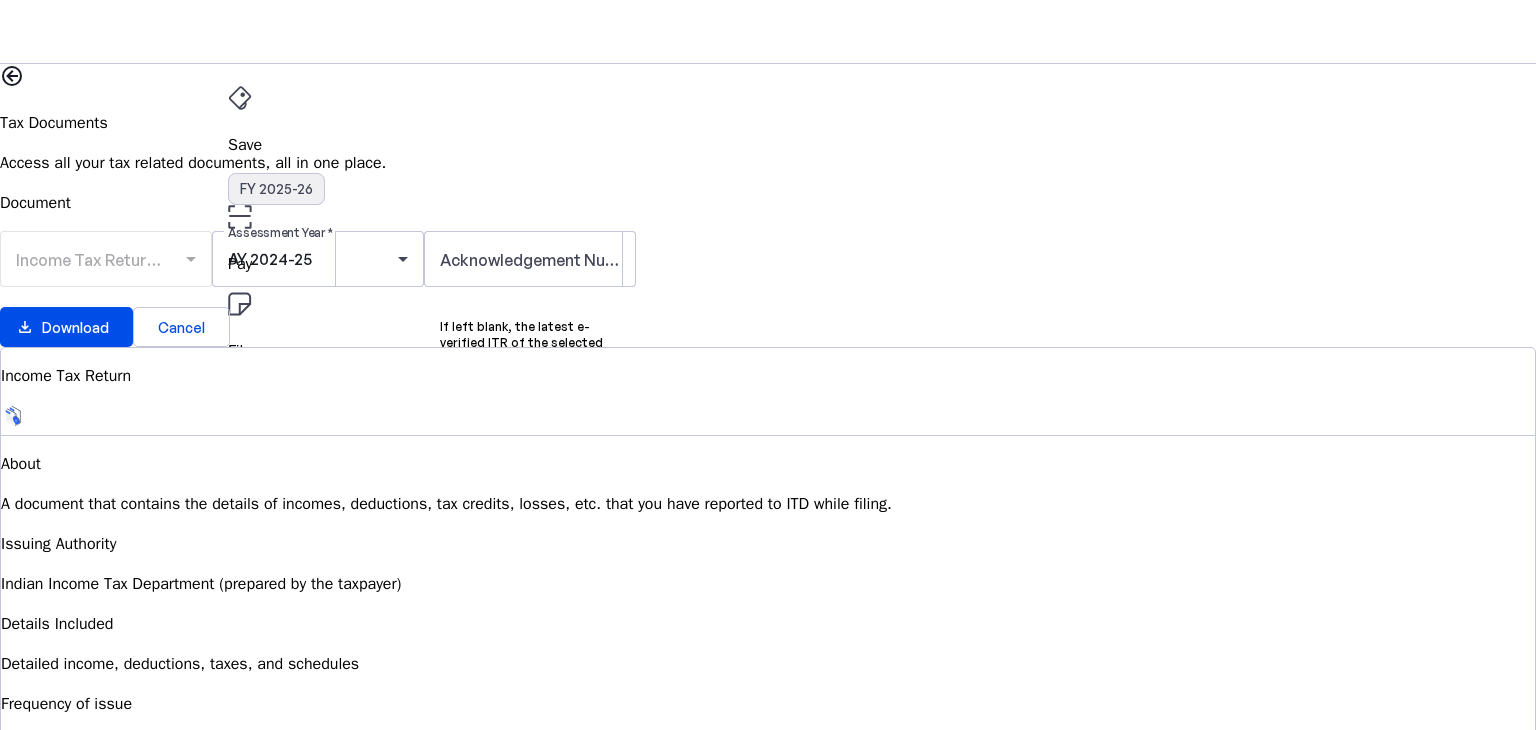 click on "FY 2025-26" at bounding box center [276, 189] 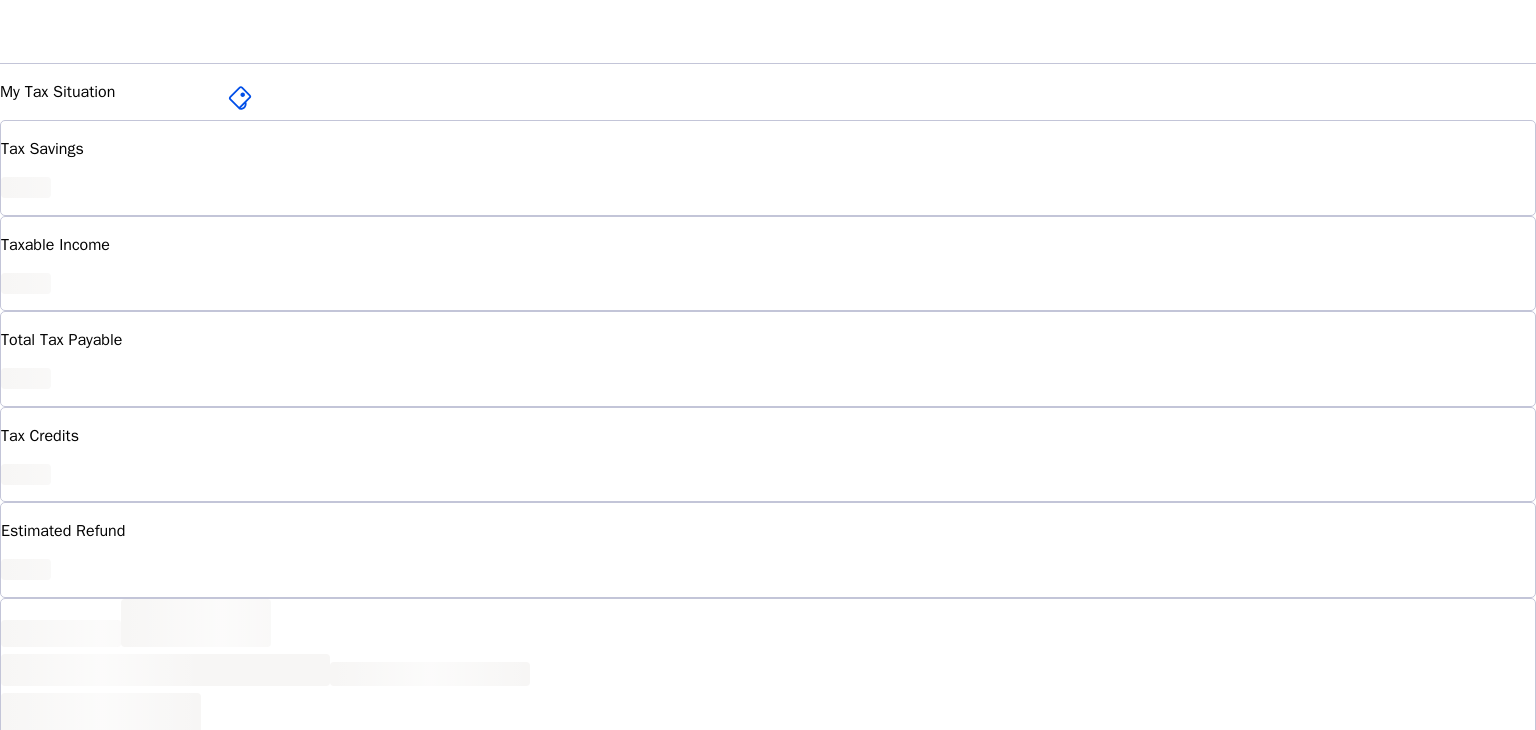 scroll, scrollTop: 0, scrollLeft: 0, axis: both 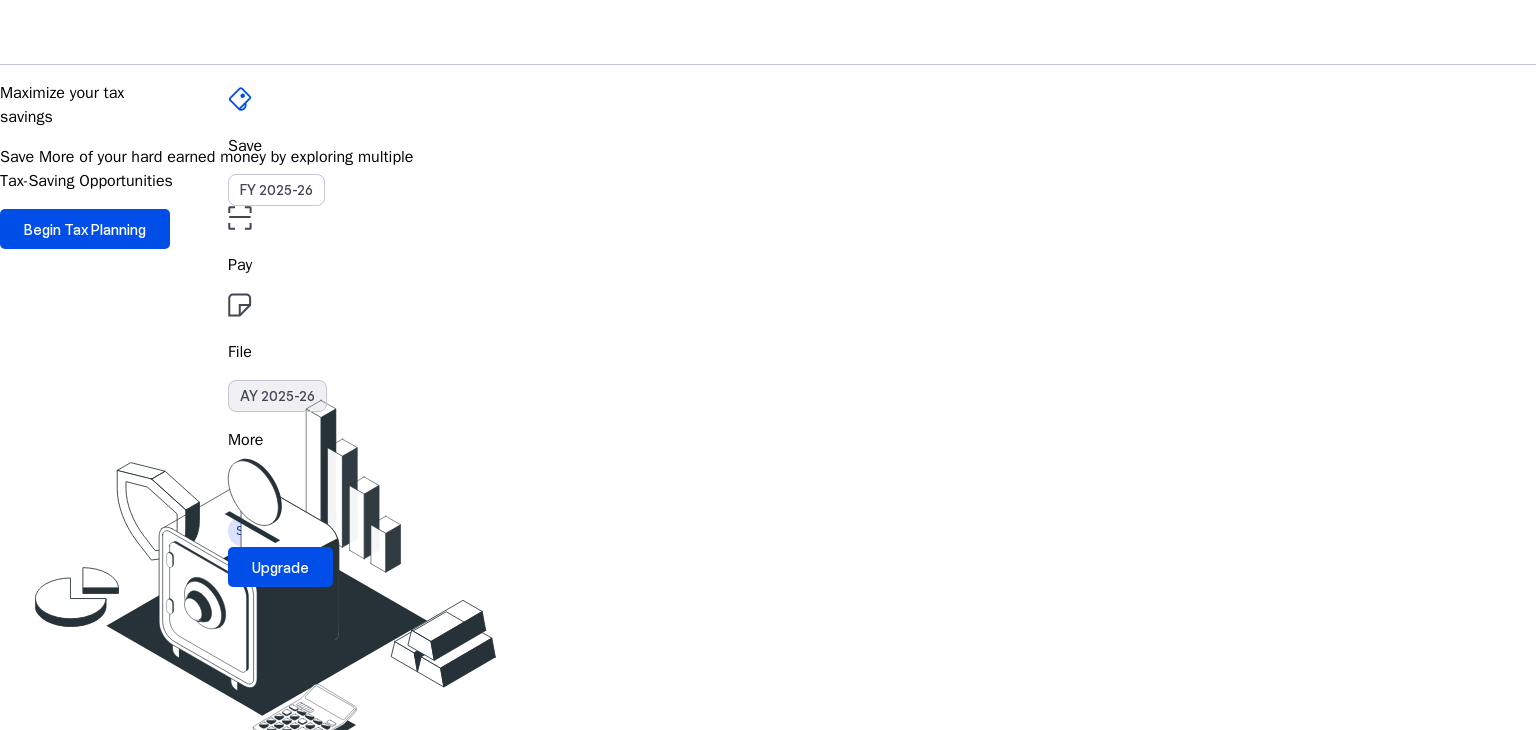 click on "AY 2025-26" at bounding box center [277, 396] 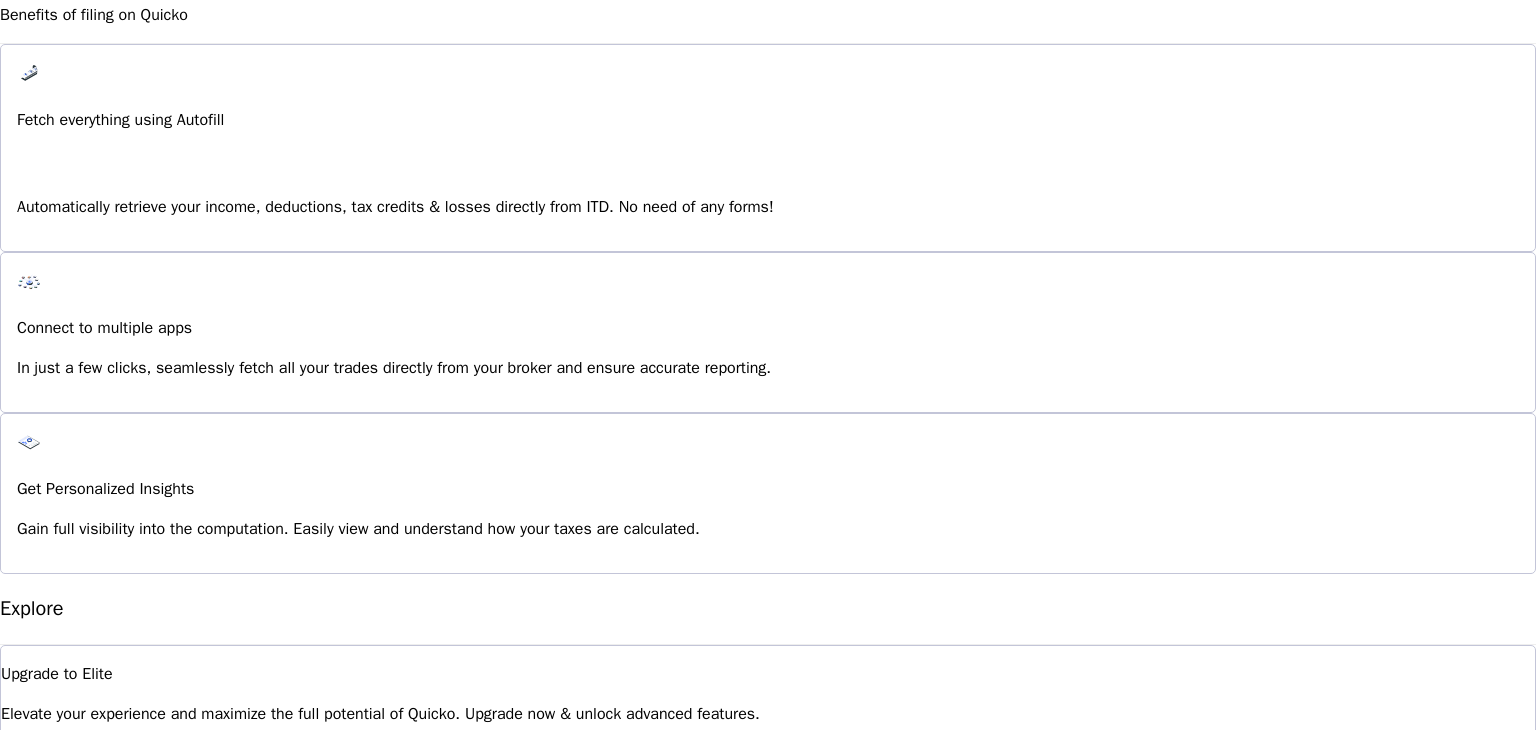 scroll, scrollTop: 1776, scrollLeft: 0, axis: vertical 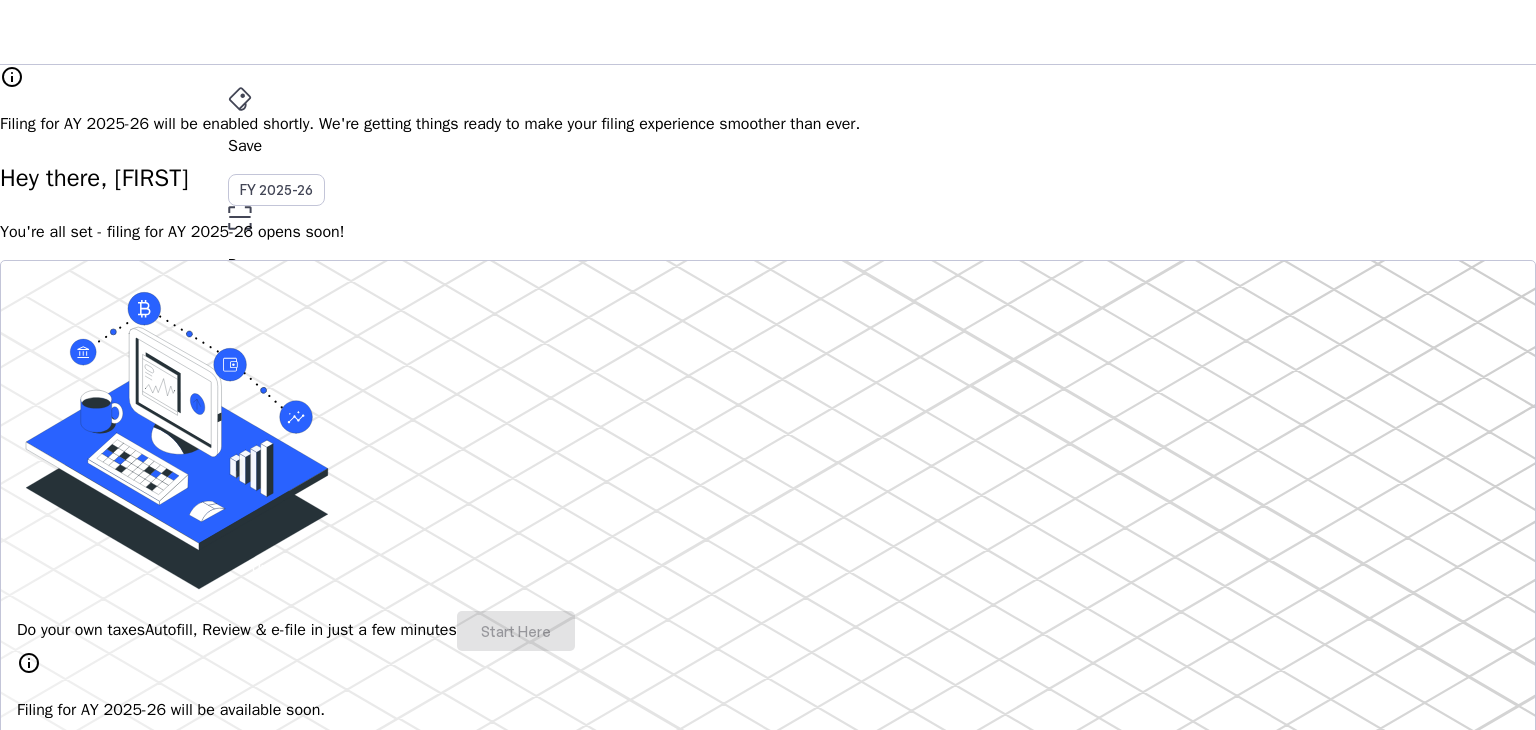 click on "Save FY 2025-26  Pay   File AY 2025-26  More  arrow_drop_down  SS   Upgrade" at bounding box center [768, 32] 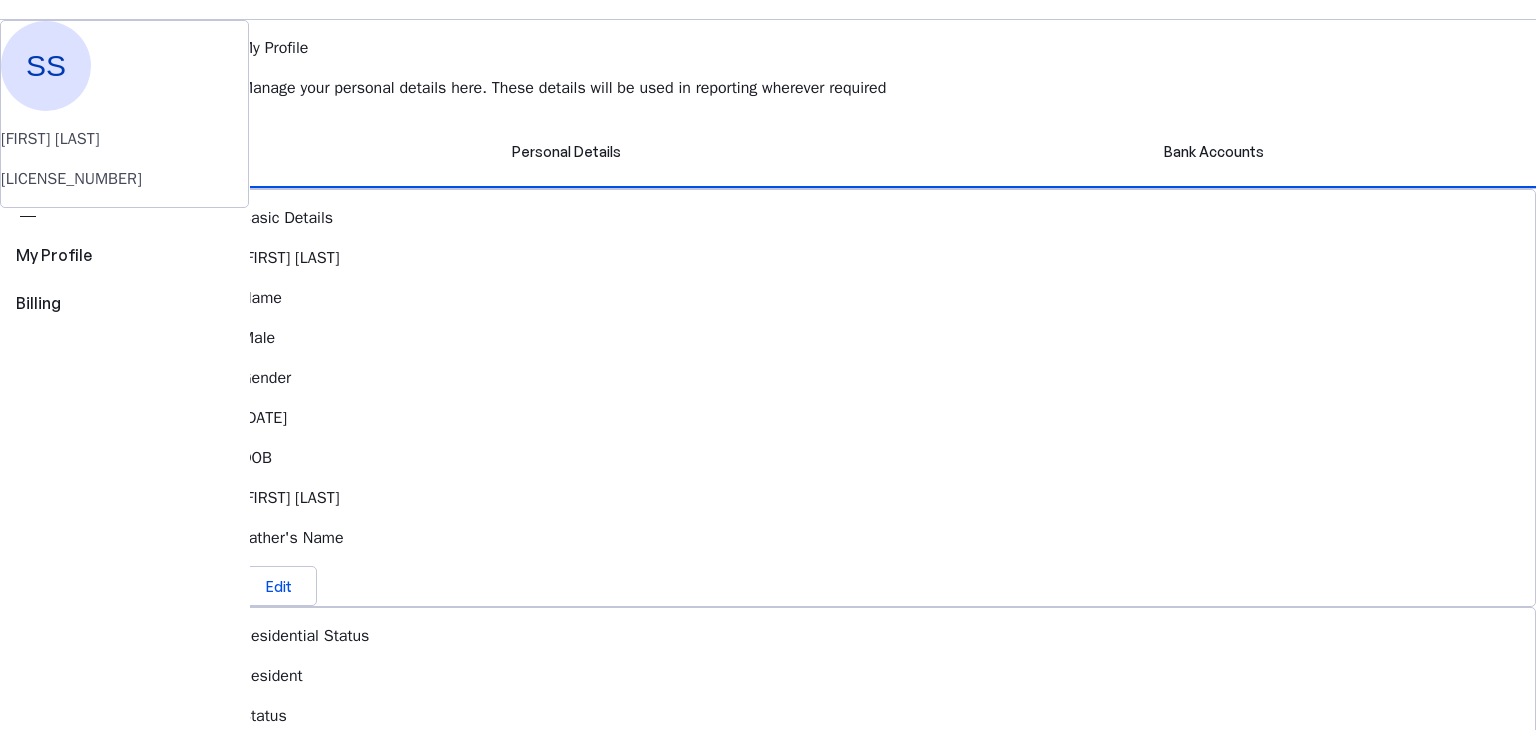 scroll, scrollTop: 31, scrollLeft: 0, axis: vertical 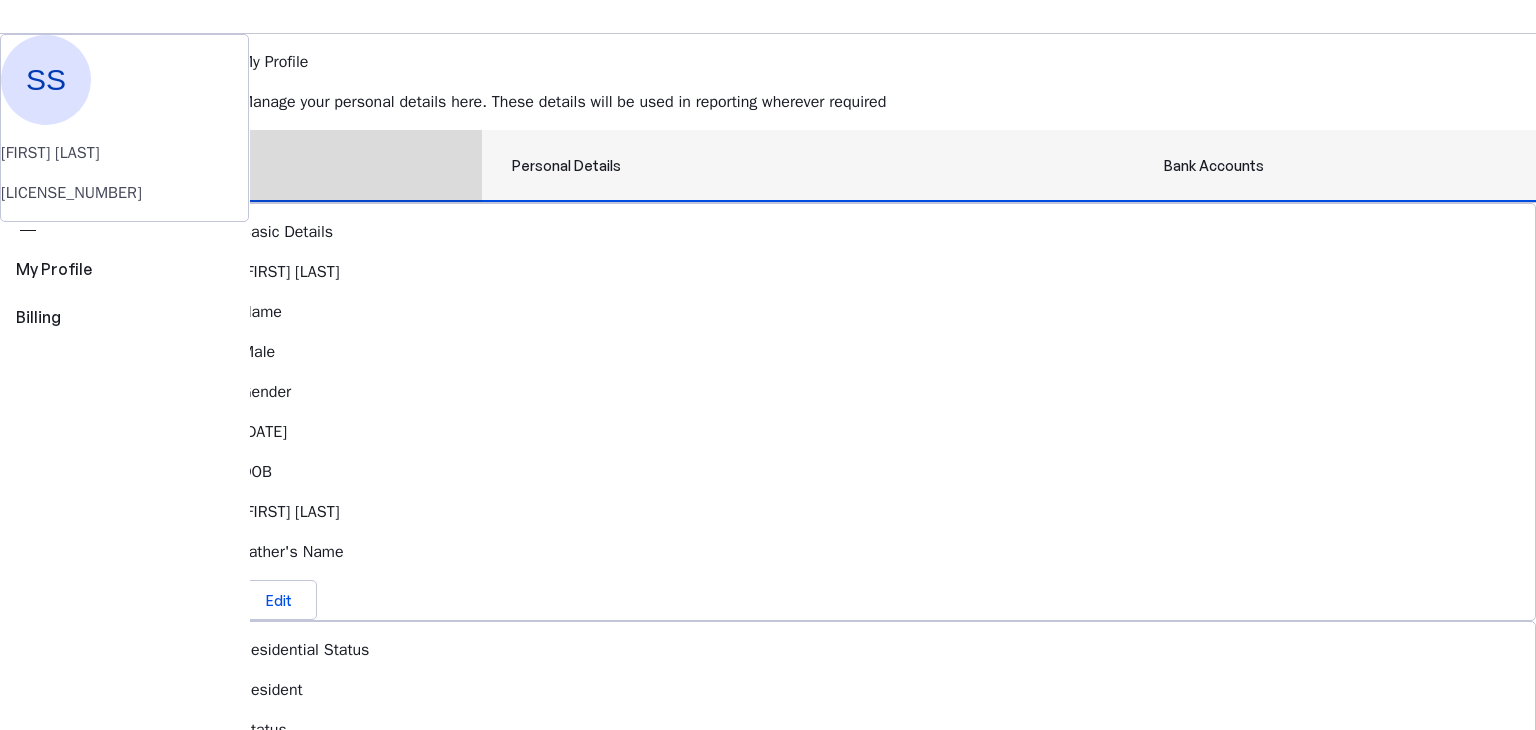 click on "Bank Accounts" at bounding box center [1214, 166] 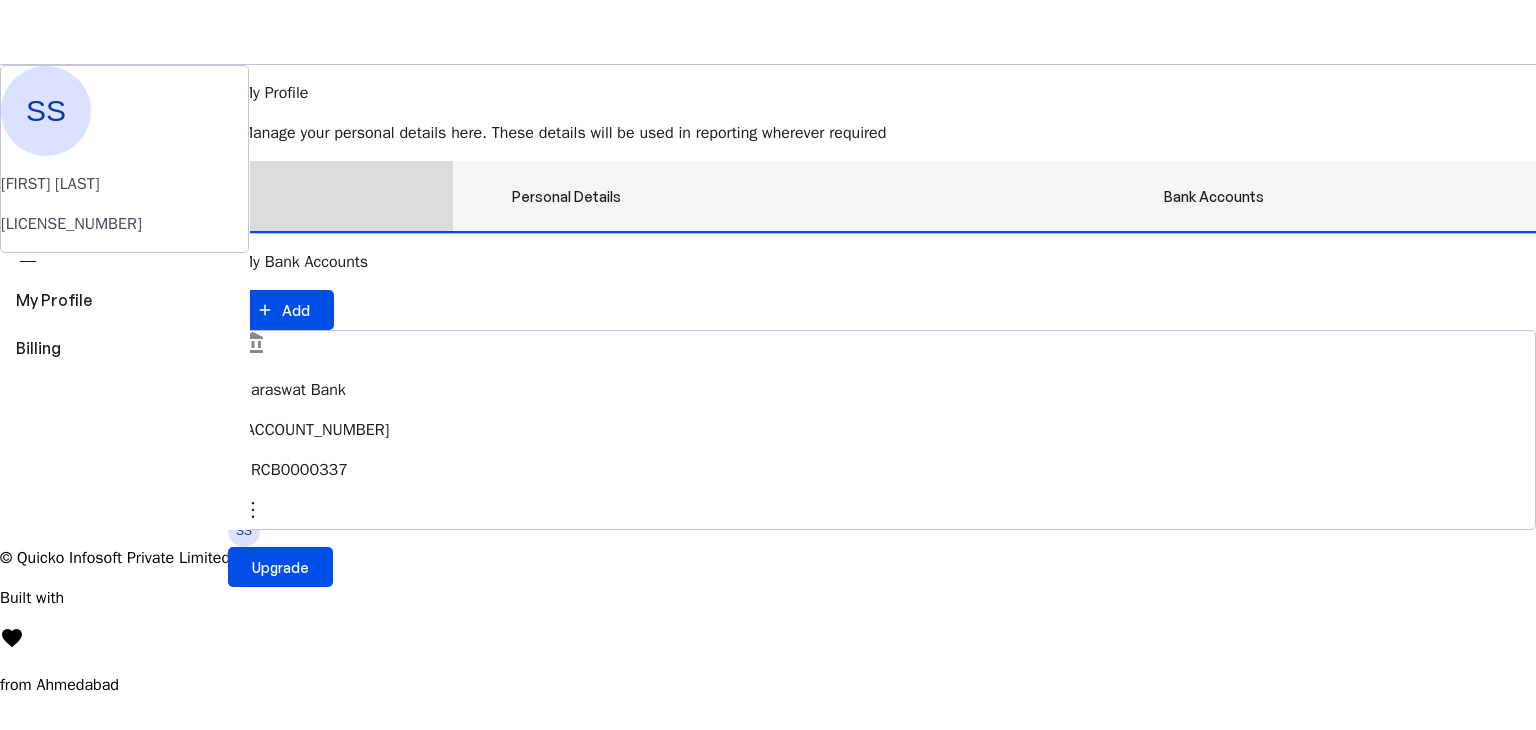 click on "Personal Details" at bounding box center (566, 197) 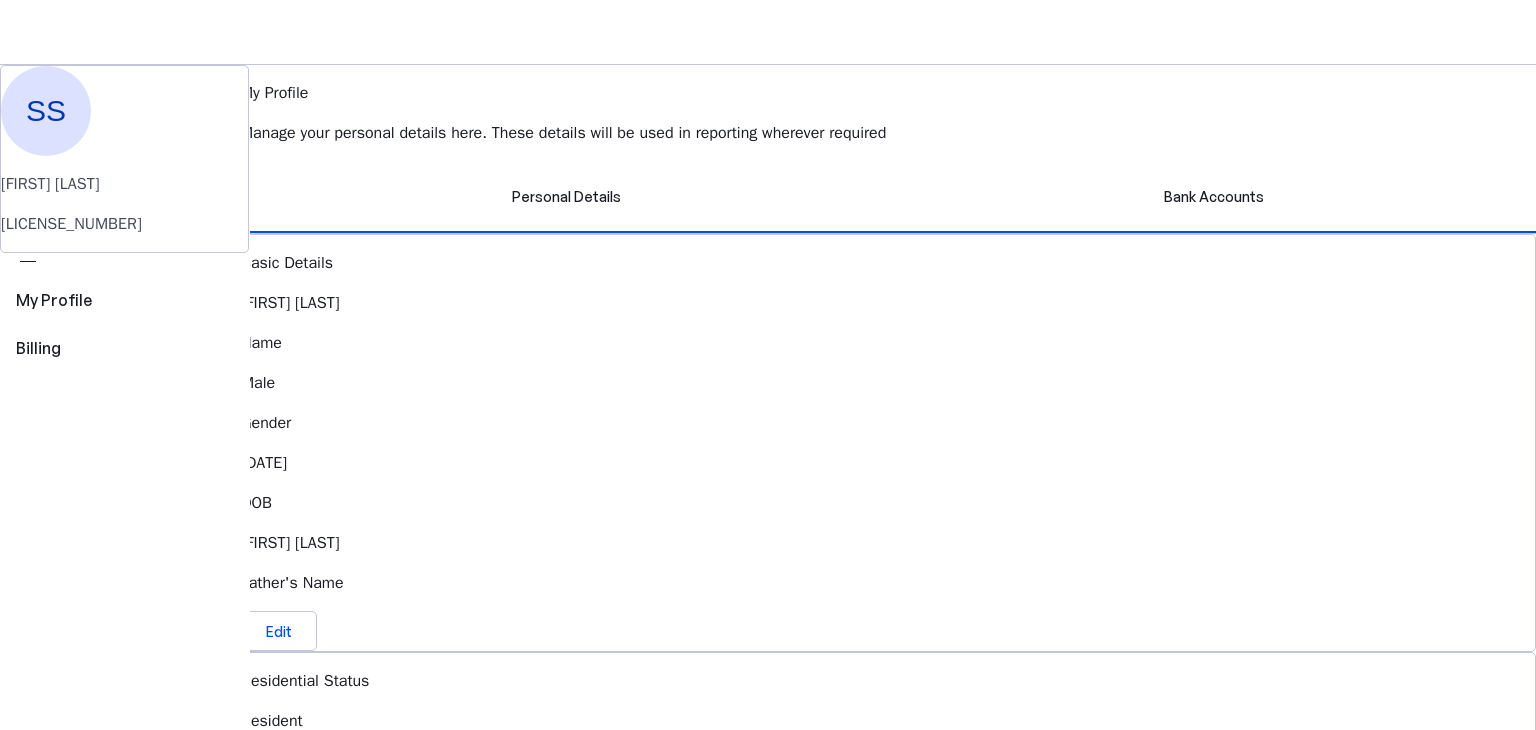 click on "More" at bounding box center (768, 440) 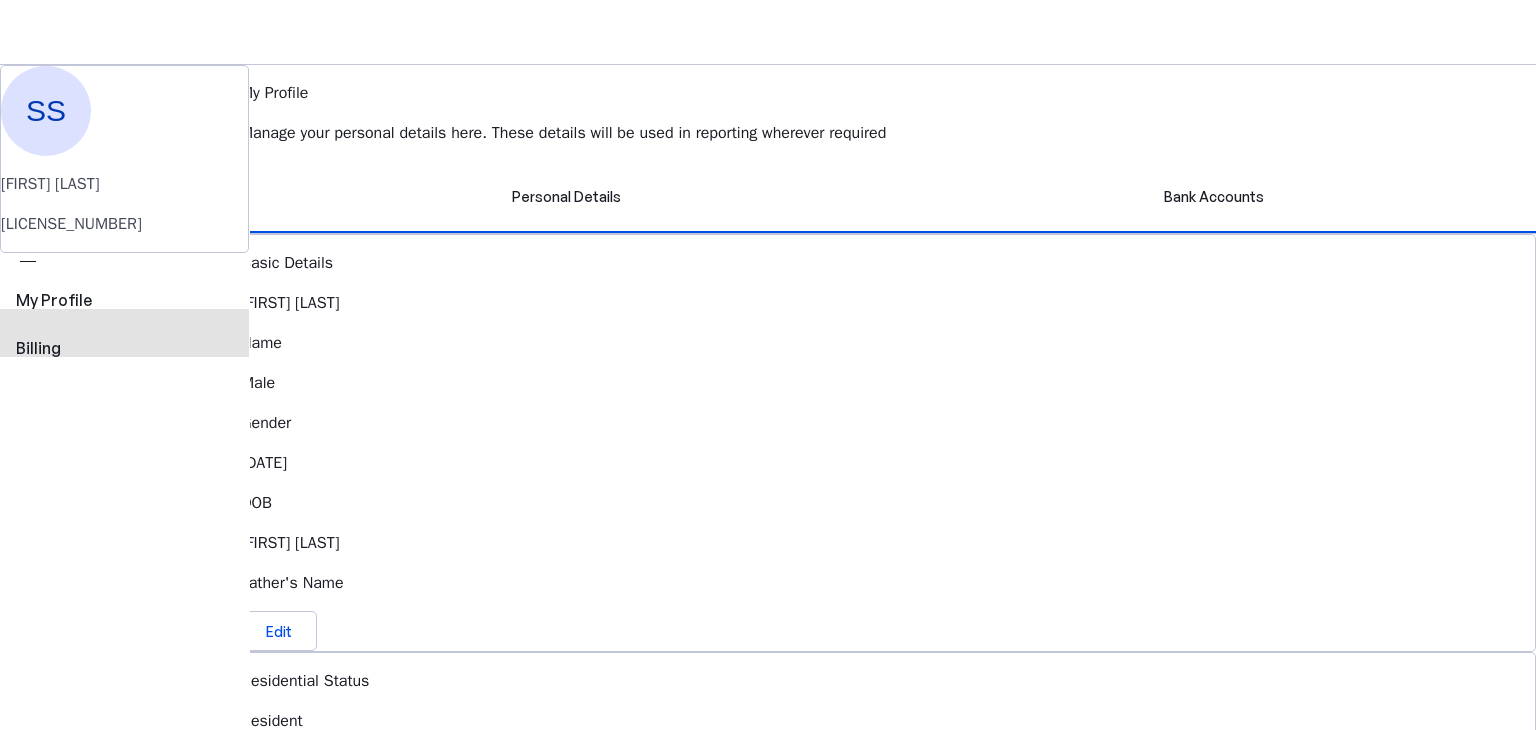 click on "view_carousel Billing" at bounding box center (124, 333) 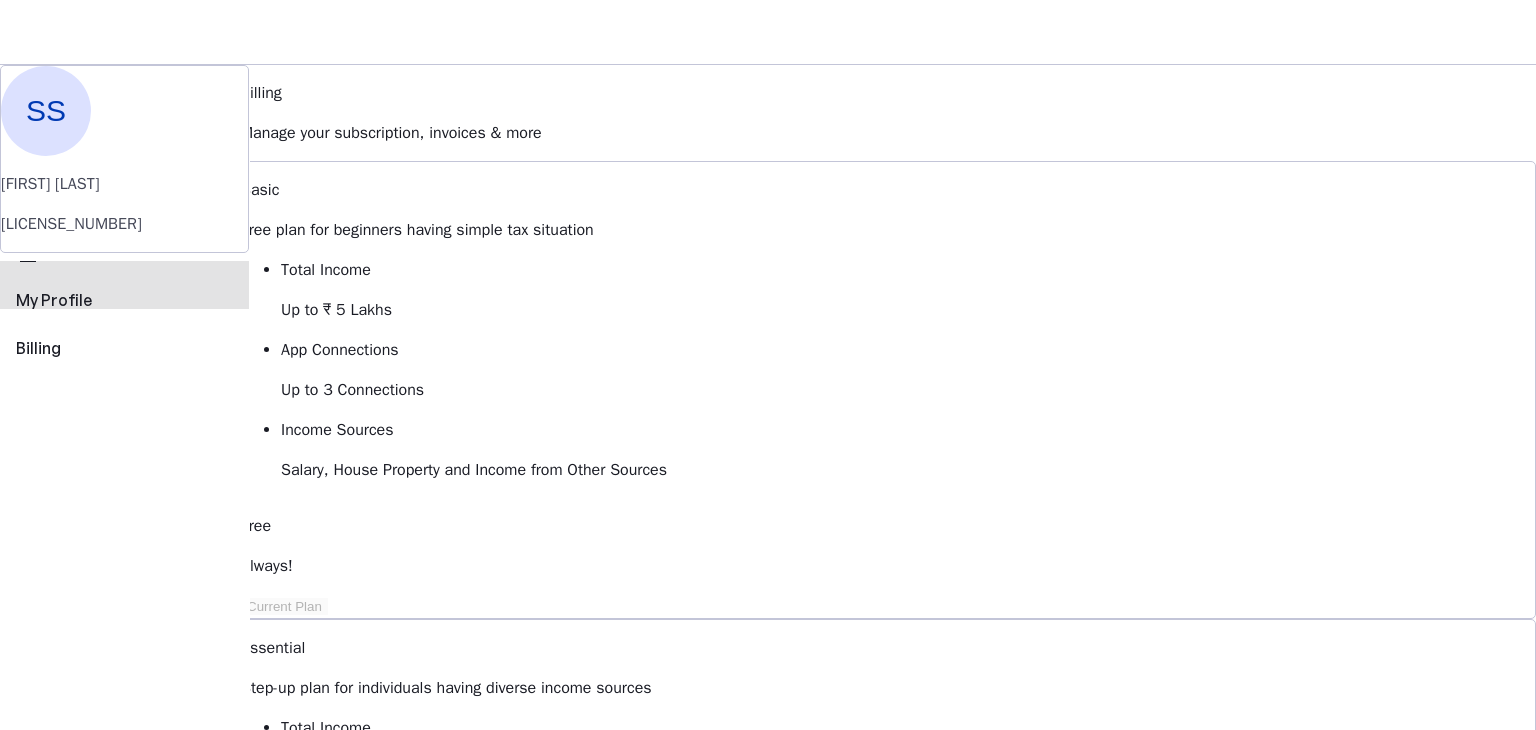 click on "perm_identity My Profile" at bounding box center [124, 277] 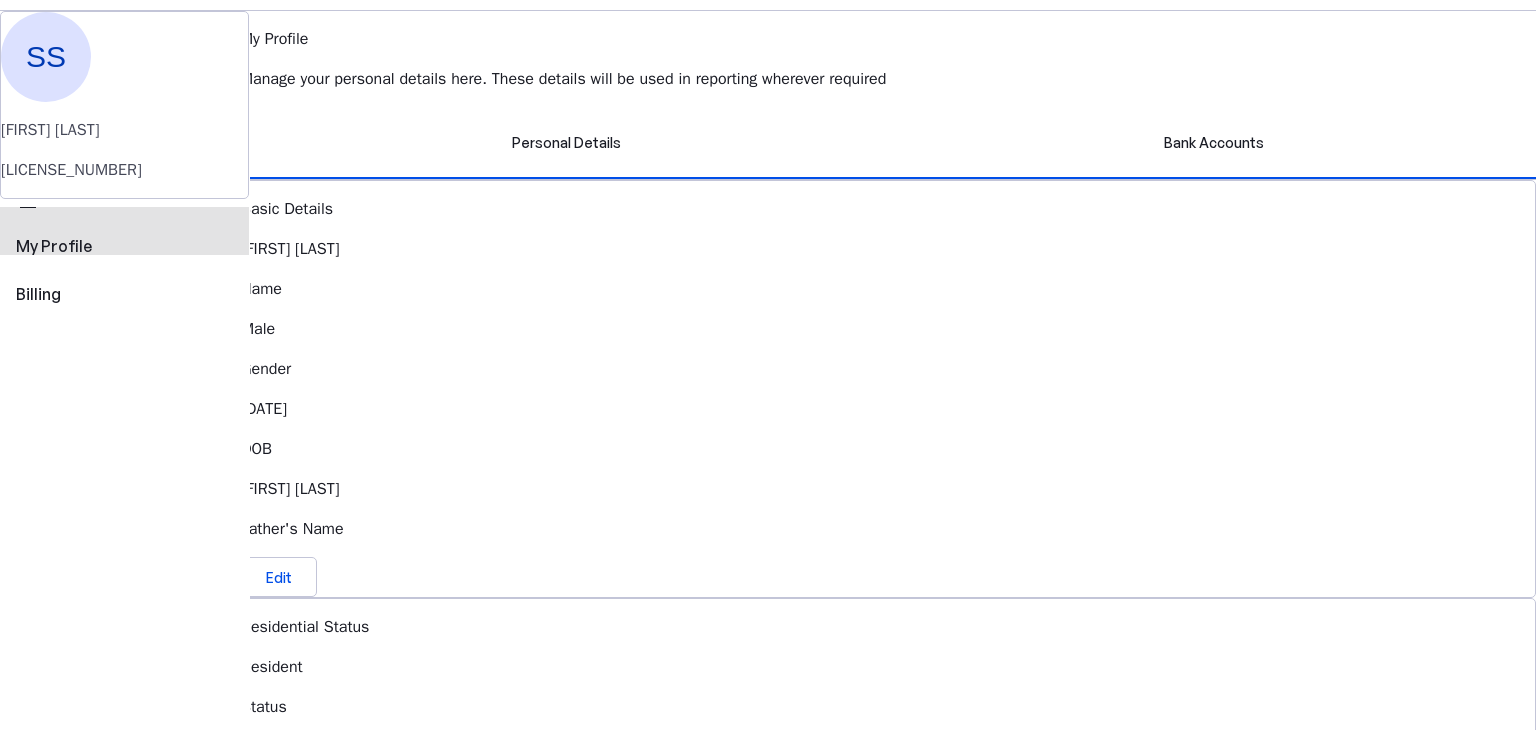 scroll, scrollTop: 55, scrollLeft: 0, axis: vertical 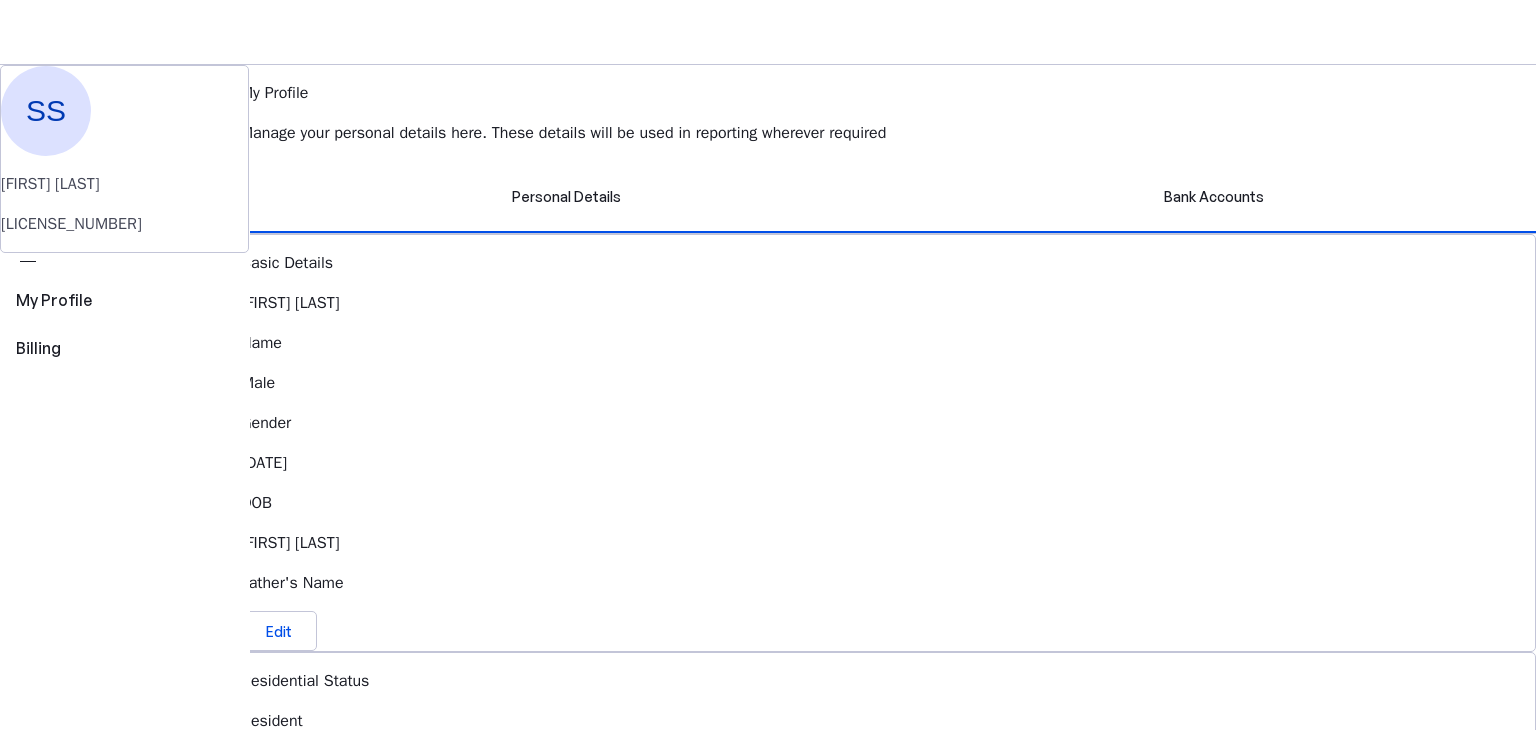 click at bounding box center [362, 32] 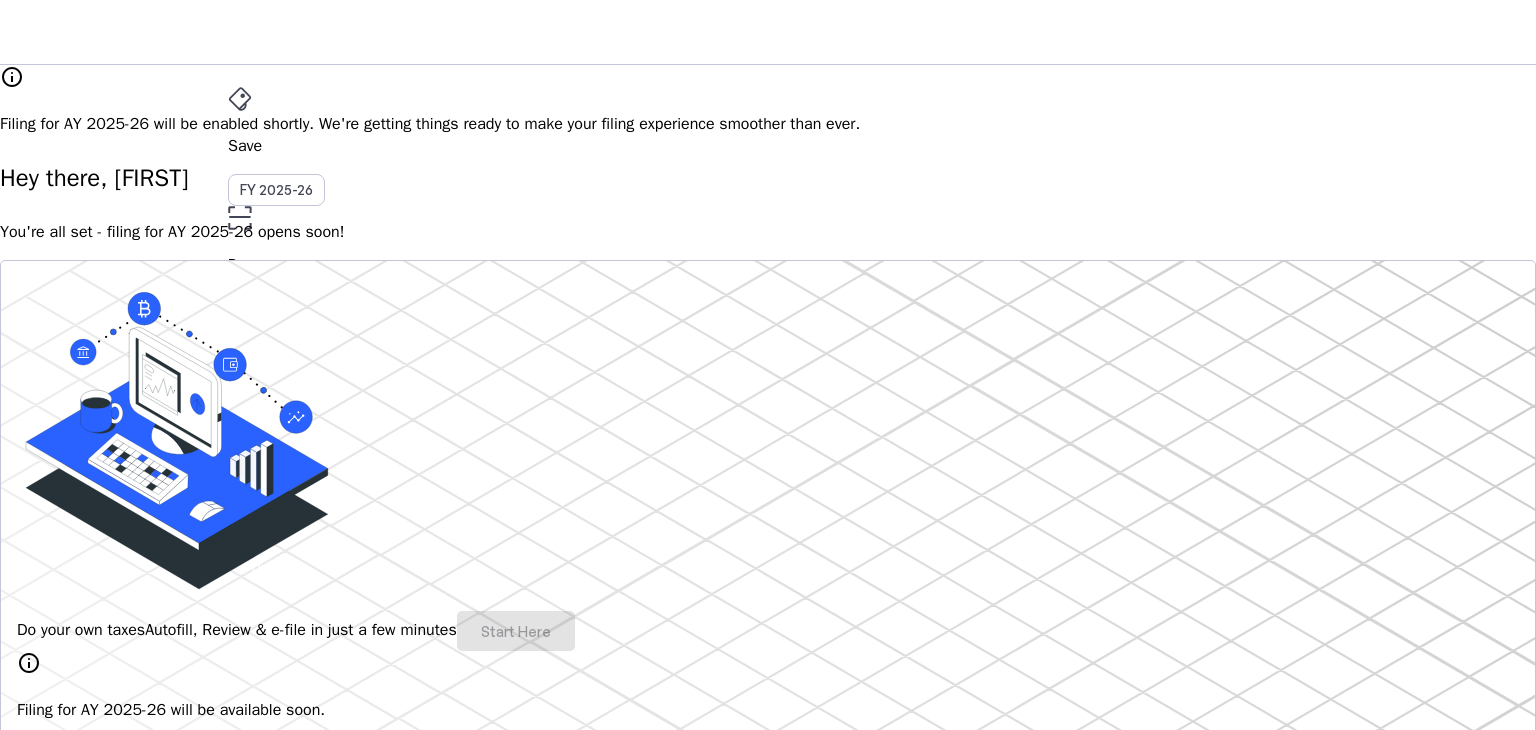click on "Do your own taxes   Autofill, Review & e-file in just a few minutes   Start Here" at bounding box center [768, 631] 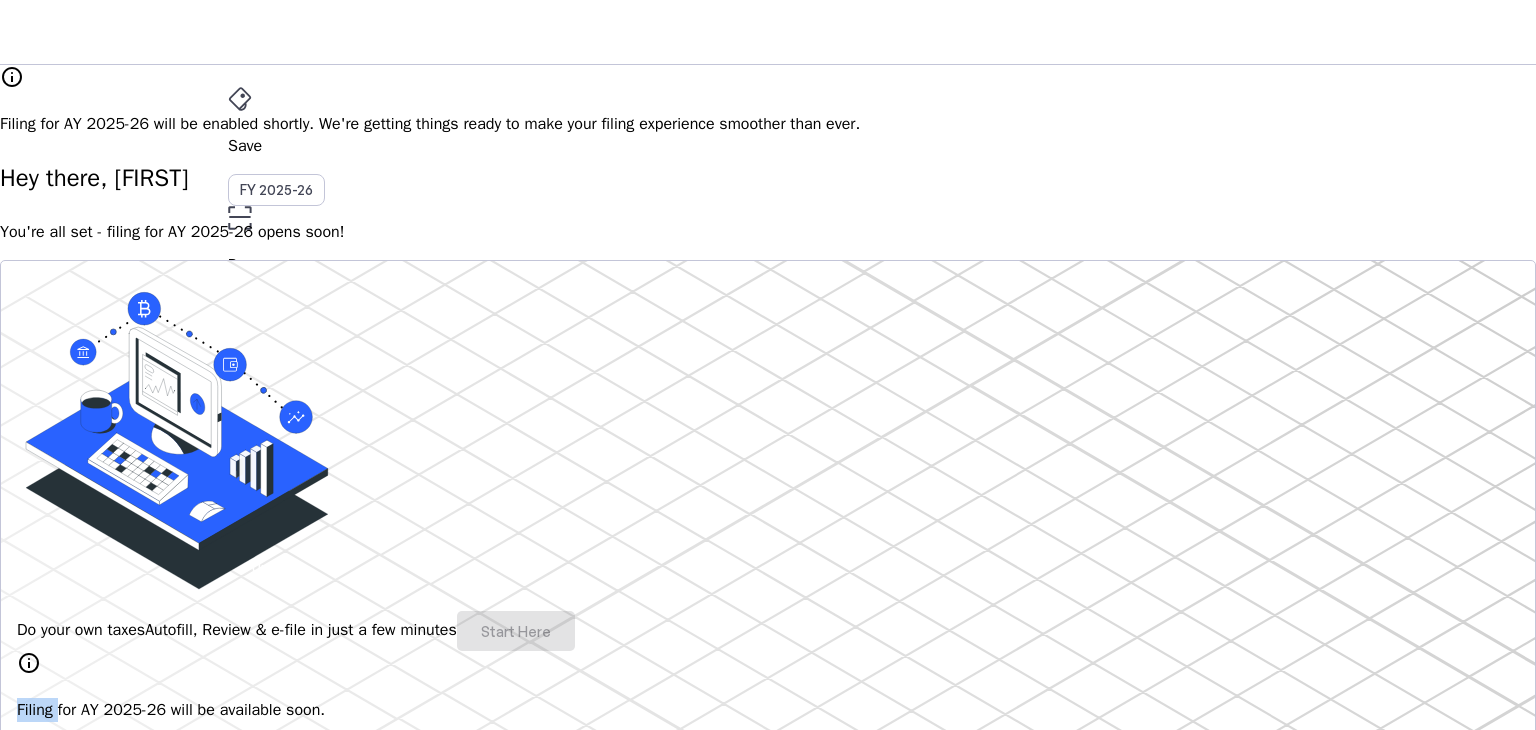 click on "Do your own taxes   Autofill, Review & e-file in just a few minutes   Start Here" at bounding box center [768, 631] 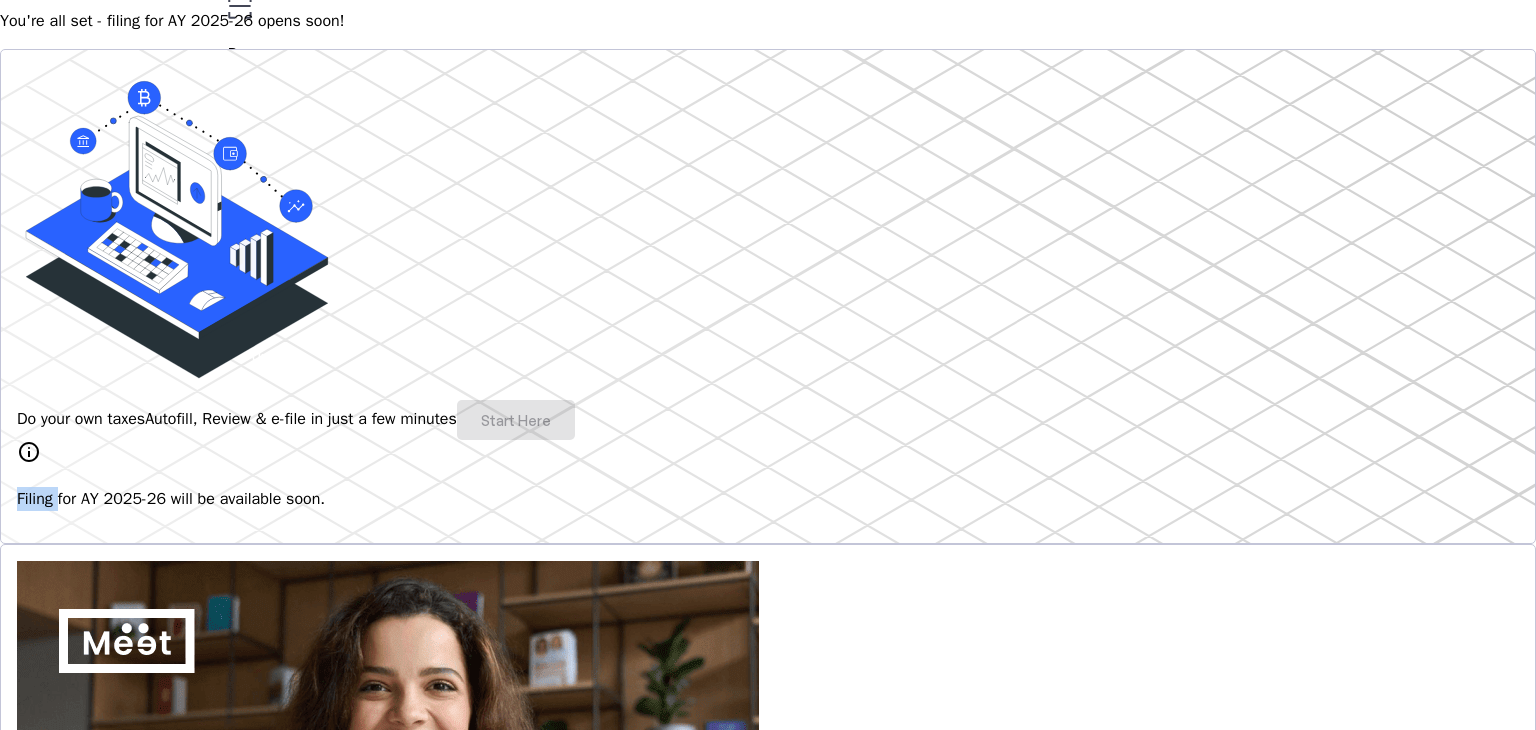 scroll, scrollTop: 215, scrollLeft: 0, axis: vertical 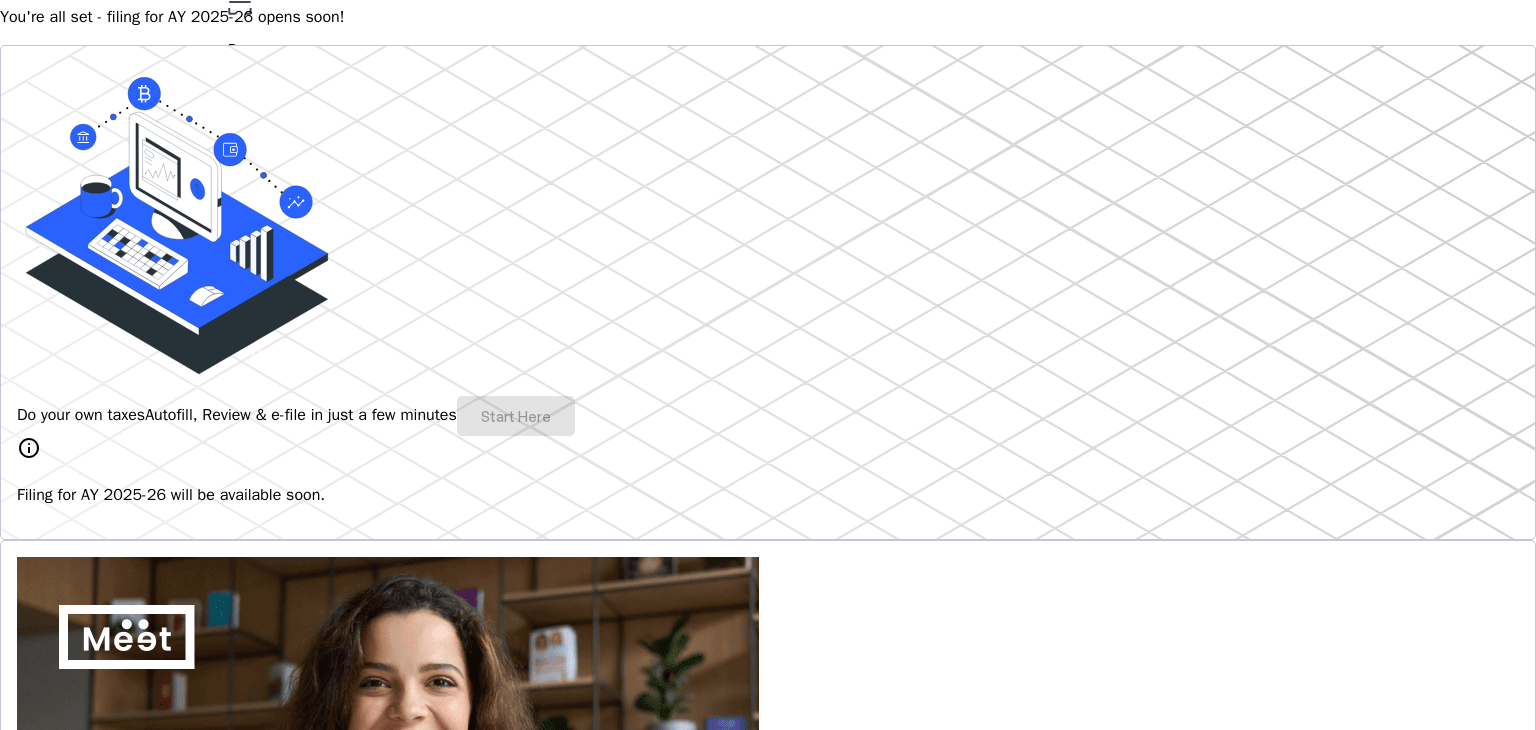 click on "Do your own taxes   Autofill, Review & e-file in just a few minutes   Start Here" at bounding box center (768, 416) 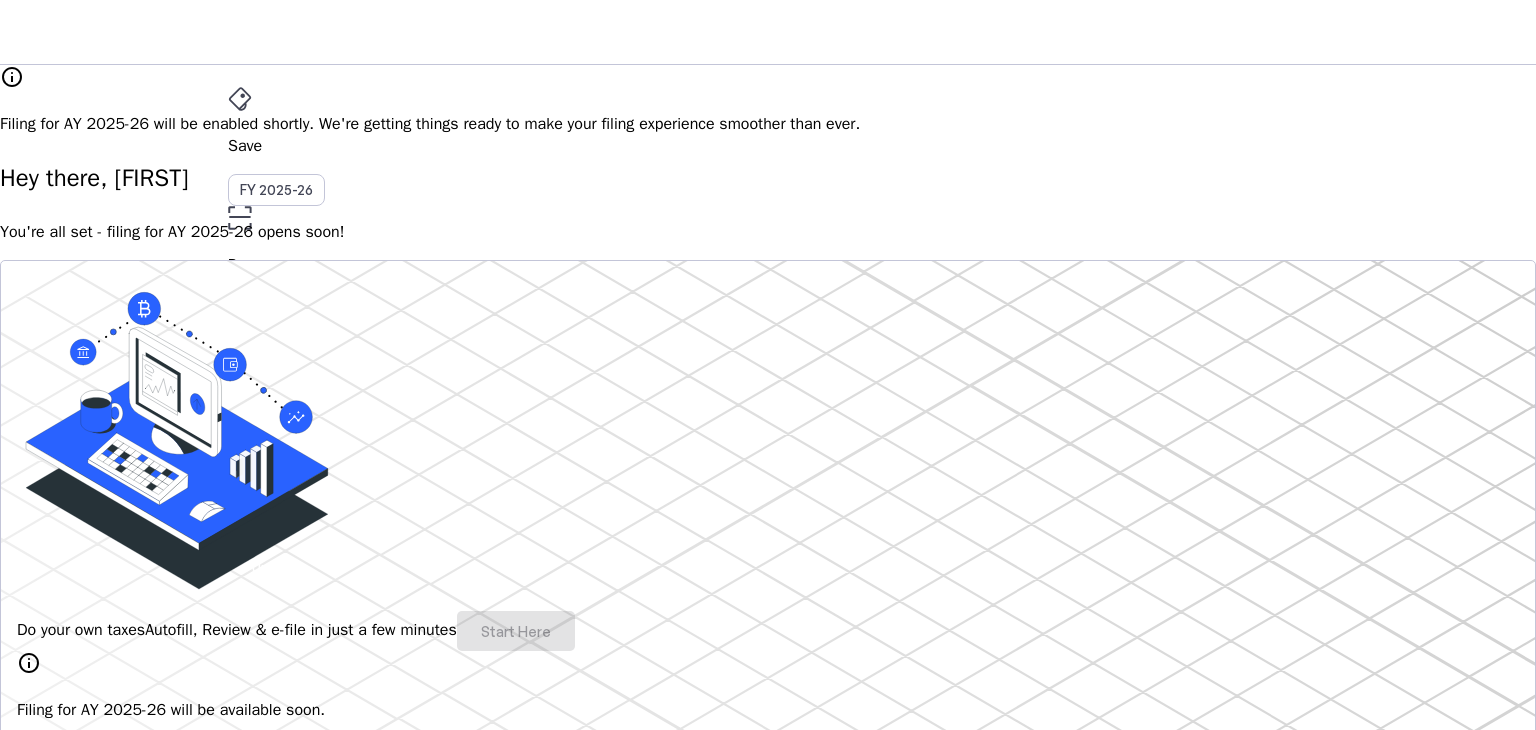 click on "AY 2025-26" at bounding box center (277, 396) 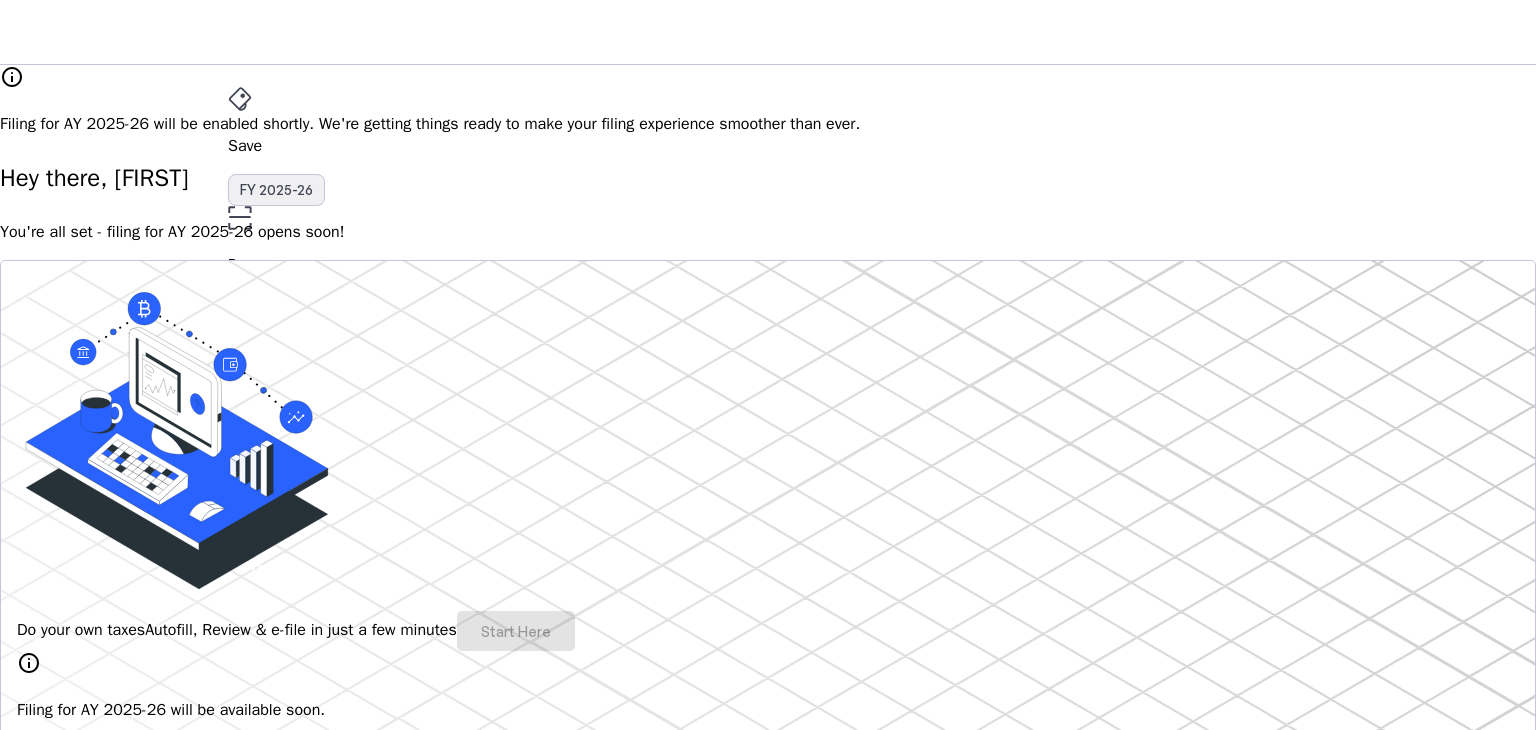 click on "FY 2025-26" at bounding box center (276, 190) 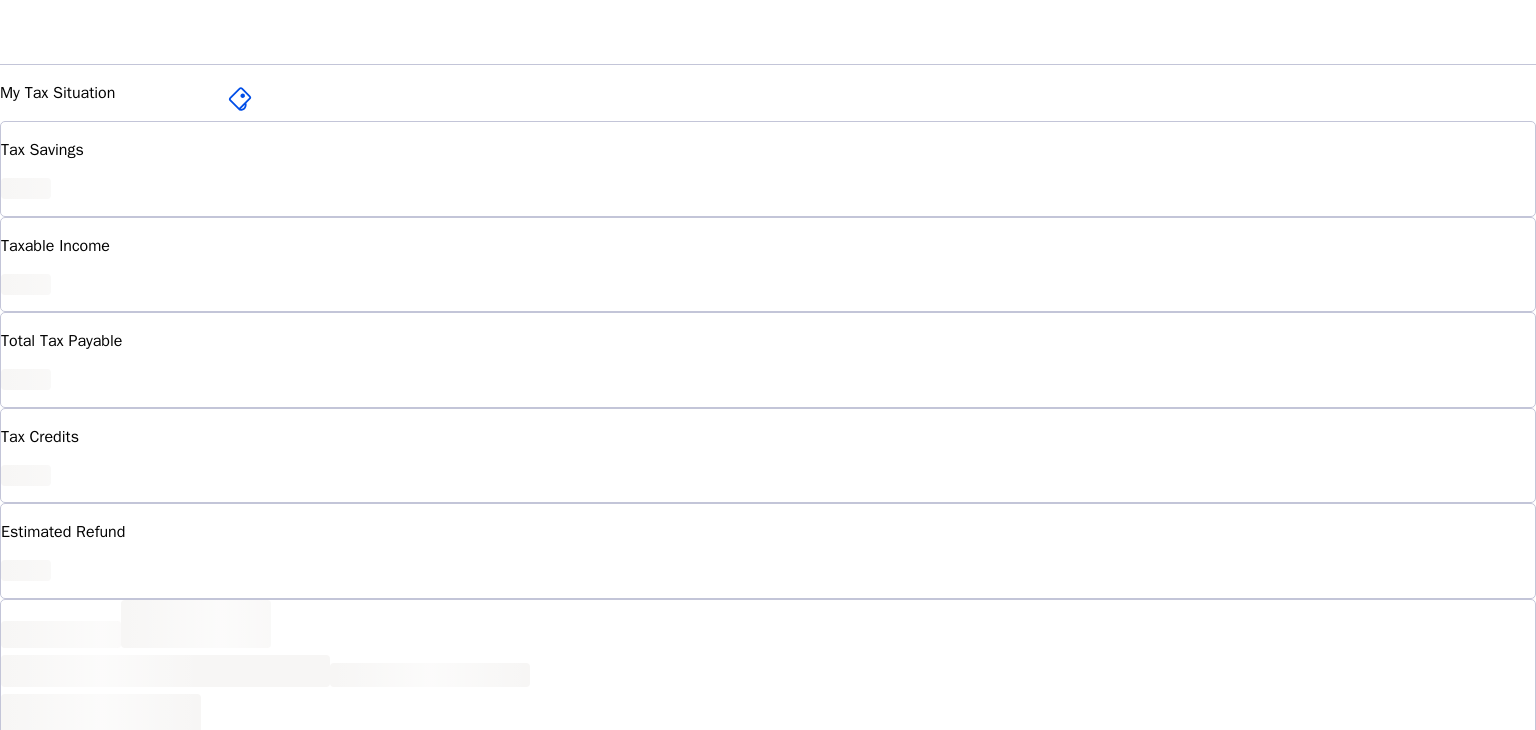 click on "FY 2025-26" at bounding box center [276, 190] 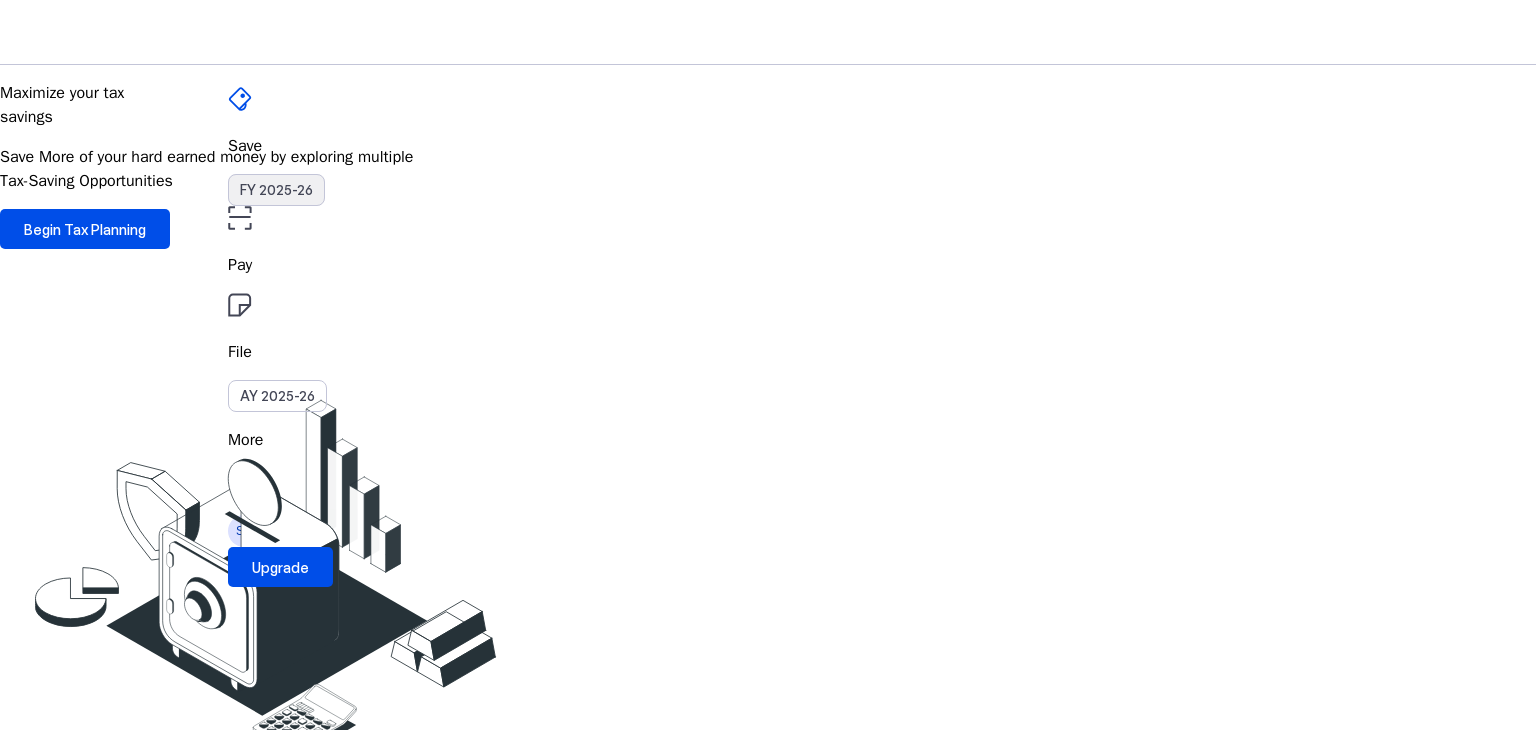 click on "FY 2025-26" at bounding box center [276, 190] 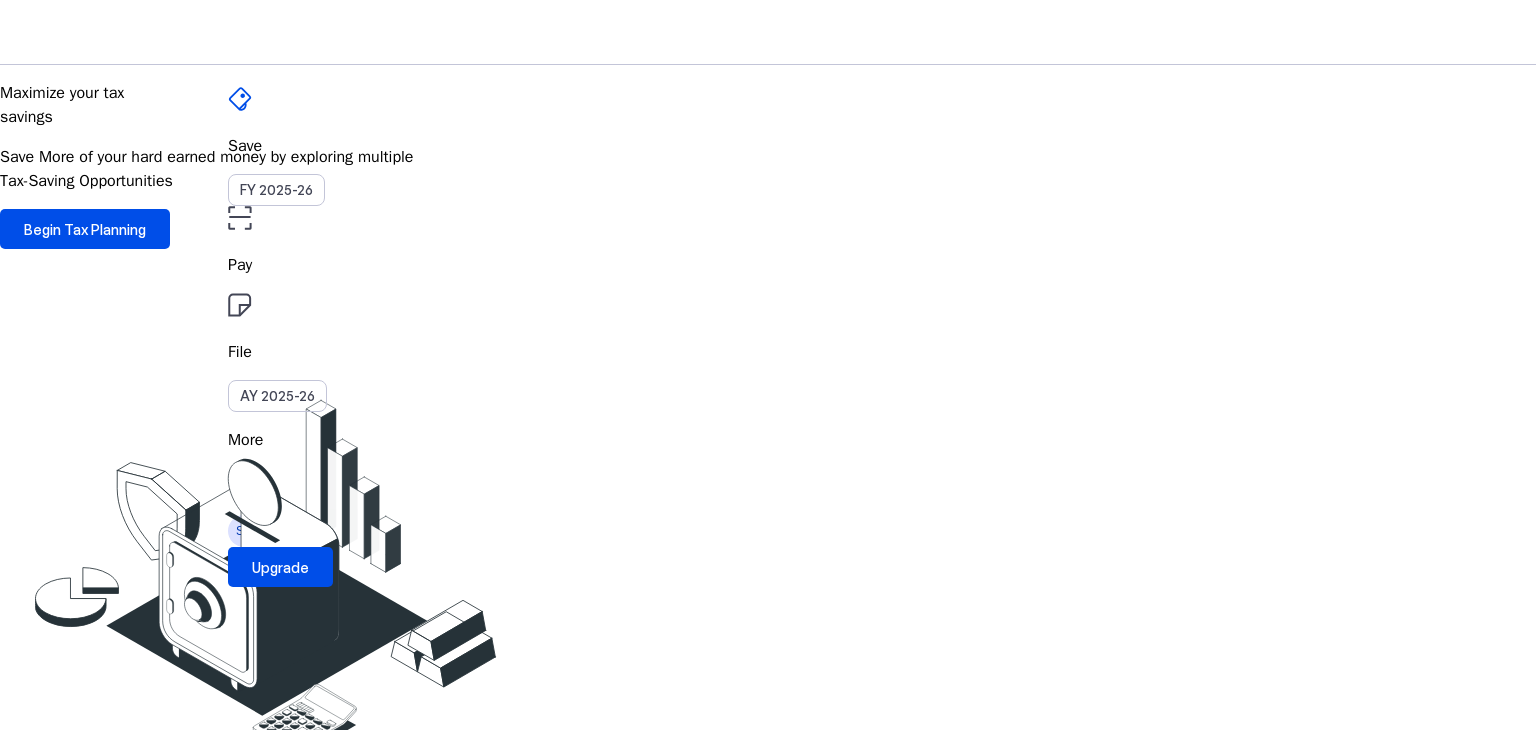click on "File" at bounding box center (768, 265) 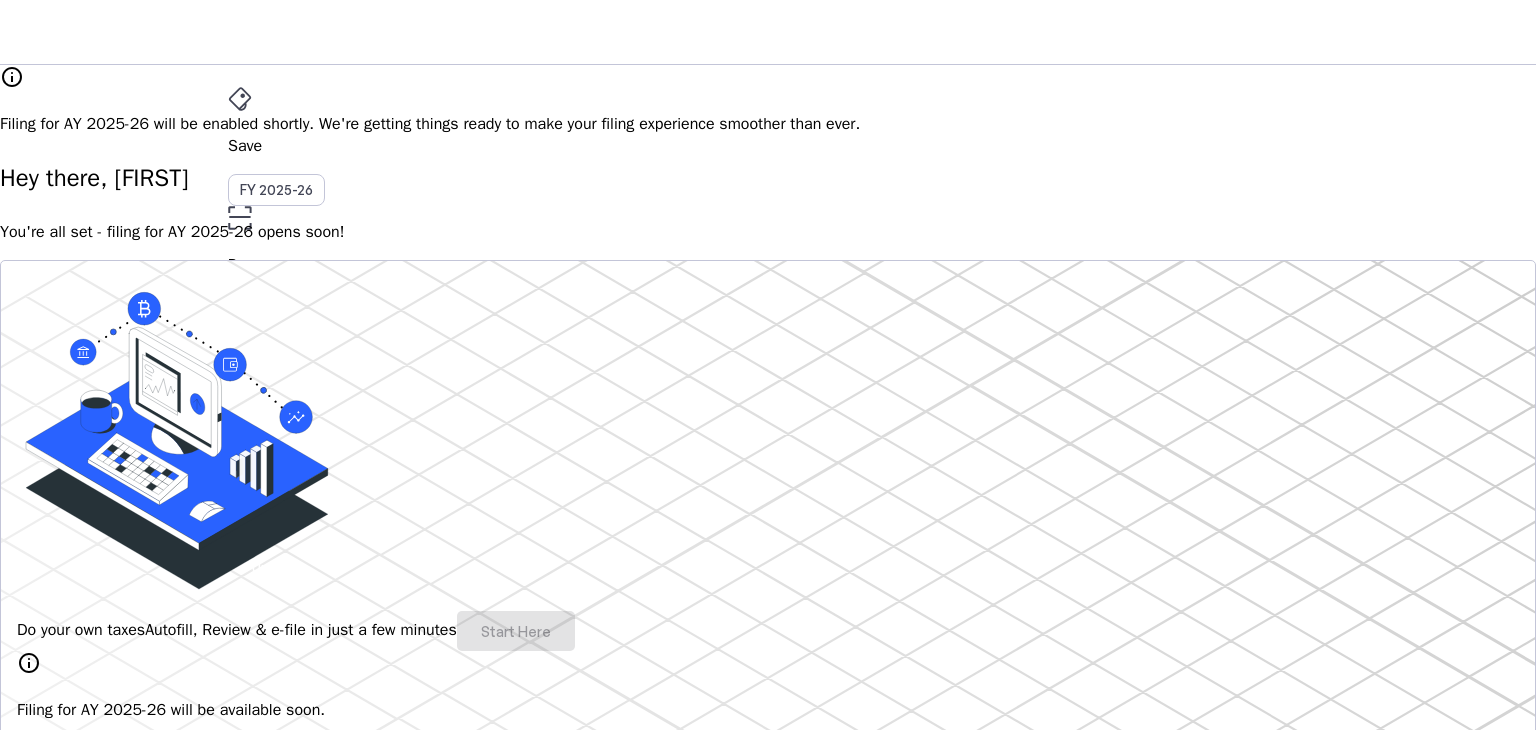 click on "File" at bounding box center (768, 352) 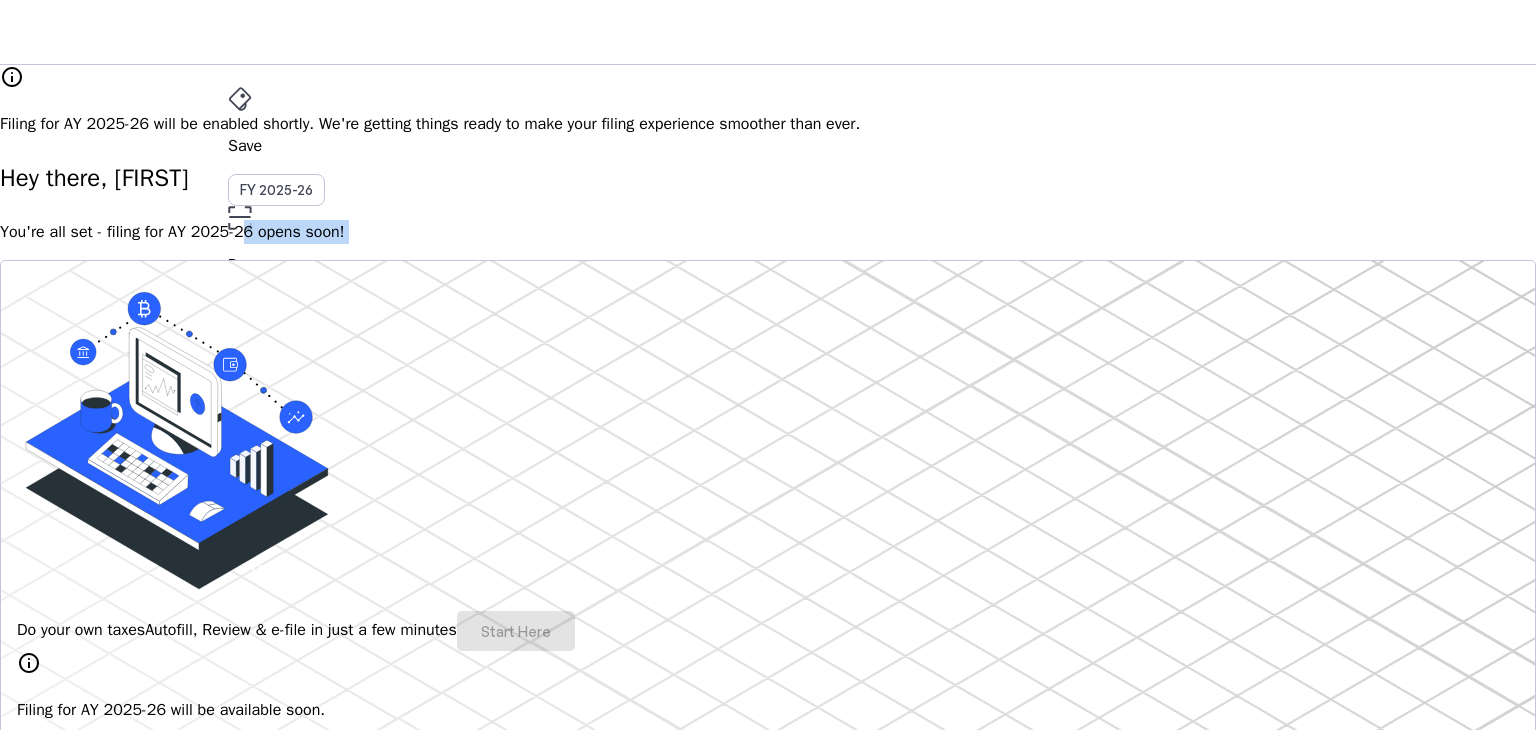 click on "Hey there, [FIRST]   You're all set - filing for AY 2025-26 opens soon!   Do your own taxes   Autofill, Review & e-file in just a few minutes   Start Here  info Filing for AY 2025-26 will be available soon.   4.8/5 | 1400 reviews   We do your taxes   Expert will prepare, review & e-file your tax return, making sure nothing gets missed.   Explore   Benefits of filing on Quicko  Fetch everything using Autofill Automatically retrieve your income, deductions, tax credits & losses directly from ITD. No need of any forms! Connect to multiple apps In just a few clicks, seamlessly fetch all your trades directly from your broker and ensure accurate reporting. Get Personalized Insights Gain full visibility into the computation. Easily view and understand how your taxes are calculated.  Explore  Upgrade to Elite Elevate your experience and maximize the full potential of Quicko. Upgrade now & unlock advanced features. Learn More File Revised Return Revise Return View E-Filed Returns Explore File ITR-U thumb_up_alt FAQs" at bounding box center [768, 1666] 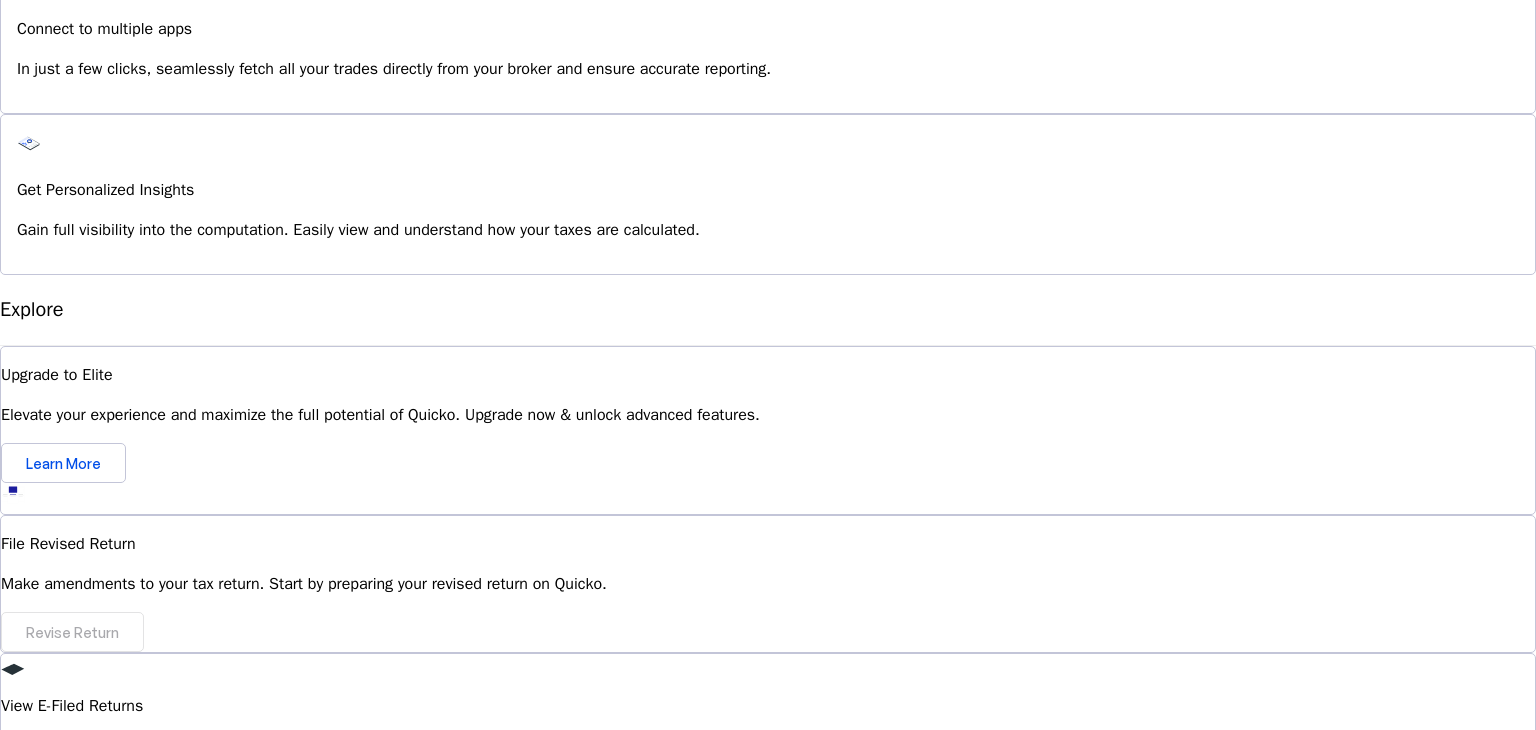 scroll, scrollTop: 1776, scrollLeft: 0, axis: vertical 